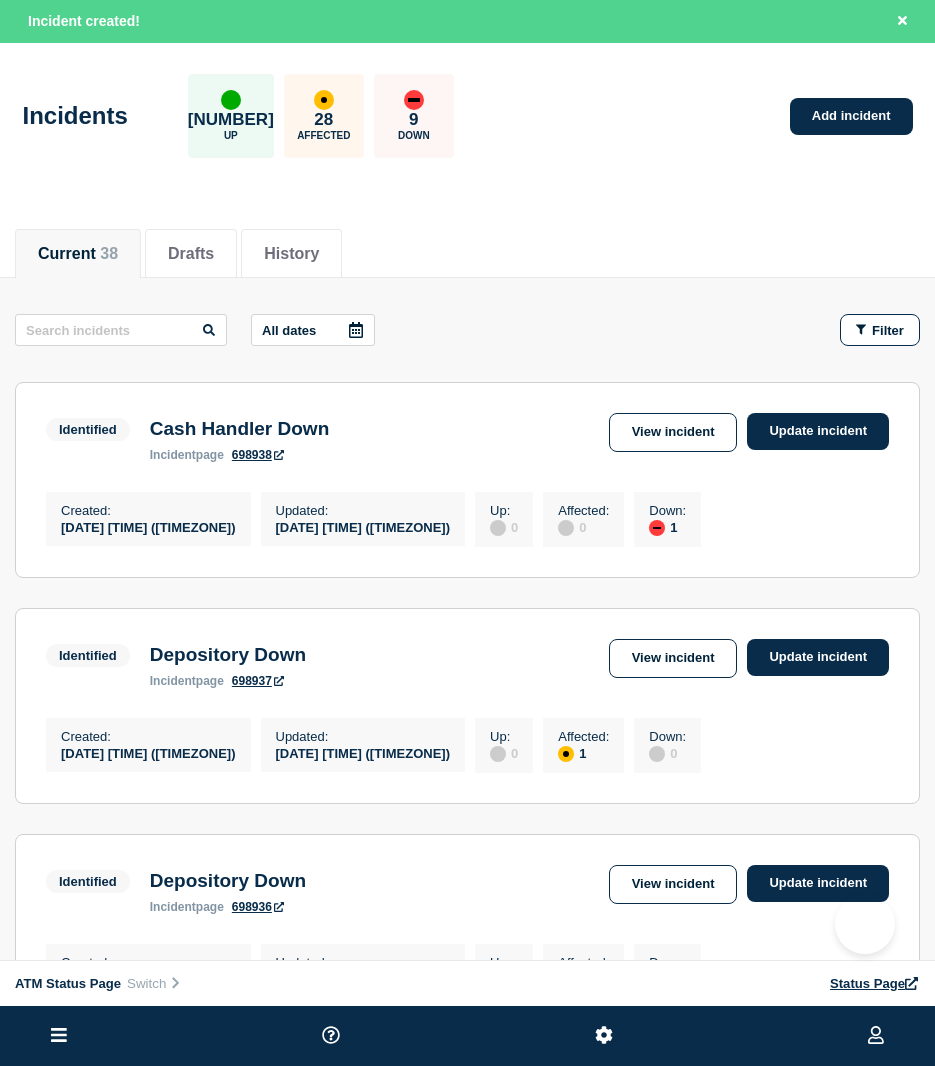 scroll, scrollTop: 0, scrollLeft: 0, axis: both 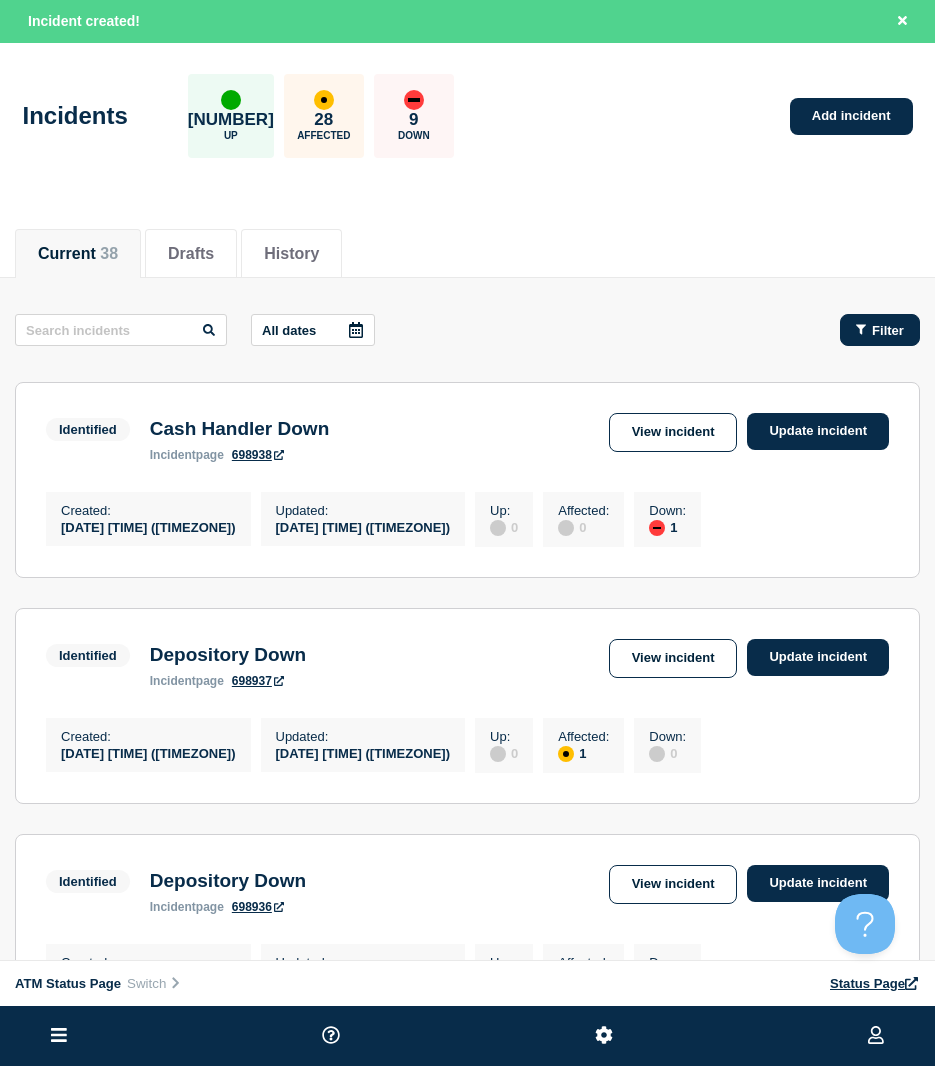 click on "All dates Filter Identified 1 Down Cash Handler Down Created  [DATE] [TIME] ([TZ]) Updated  [DATE] [TIME] ([TZ]) Identified Cash Handler Down incident  page 698938  View incident Update incident Created :  [DATE] [TIME] ([TZ]) Updated :  [DATE] [TIME] ([TZ]) Up :  0 Affected :  0 Down :  1 Identified 1 Affected Depository Down Created  [DATE] [TIME] ([TZ]) Updated  [DATE] [TIME] ([TZ]) Identified Depository Down incident  page 698937  View incident Update incident Created :  [DATE] [TIME] ([TZ]) Updated :  [DATE] [TIME] ([TZ]) Up :  0 Affected :  1 Down :  0 Identified 1 Affected Depository Down Created  [DATE] [TIME] ([TZ]) Updated  [DATE] [TIME] ([TZ]) Identified Depository Down incident  page 698936  View incident Update incident Created :  [DATE] [TIME] ([TZ]) Updated :  [DATE] [TIME] ([TZ]) Up :  0 Affected :  1 Down :  0 Identified 1 Affected Depository Down Created  [DATE] [TIME] ([TZ]) Updated  [DATE] [TIME] ([TZ]) Identified Depository Down incident  page 698935  Created :" at bounding box center (467, 1478) 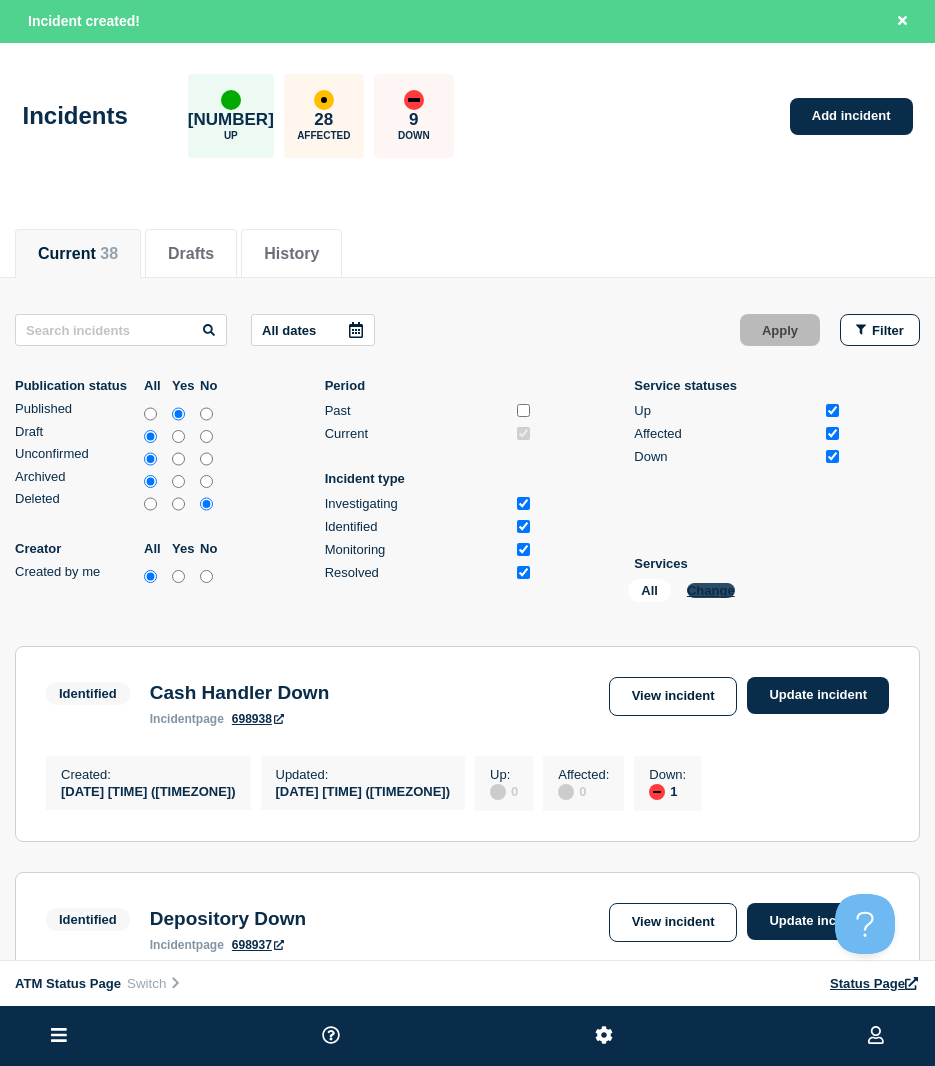 click on "Change" at bounding box center (711, 590) 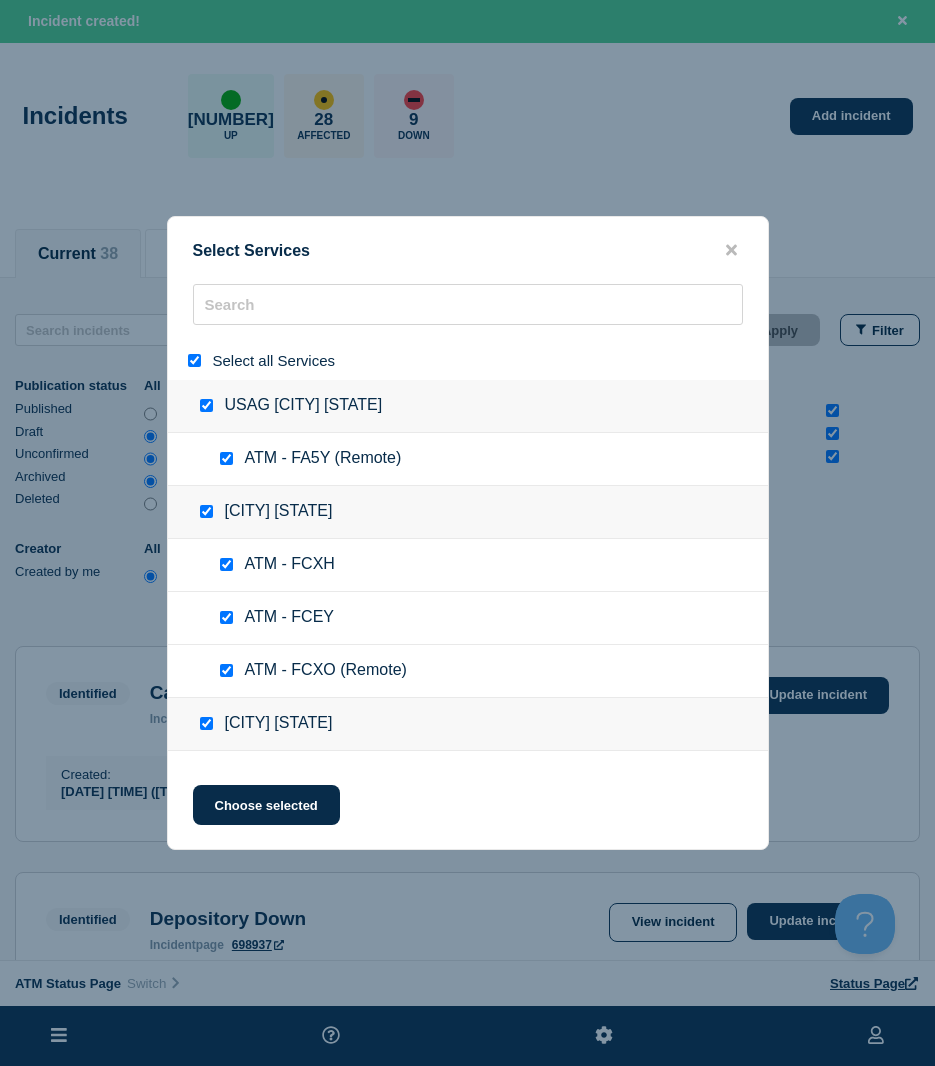 click at bounding box center [198, 360] 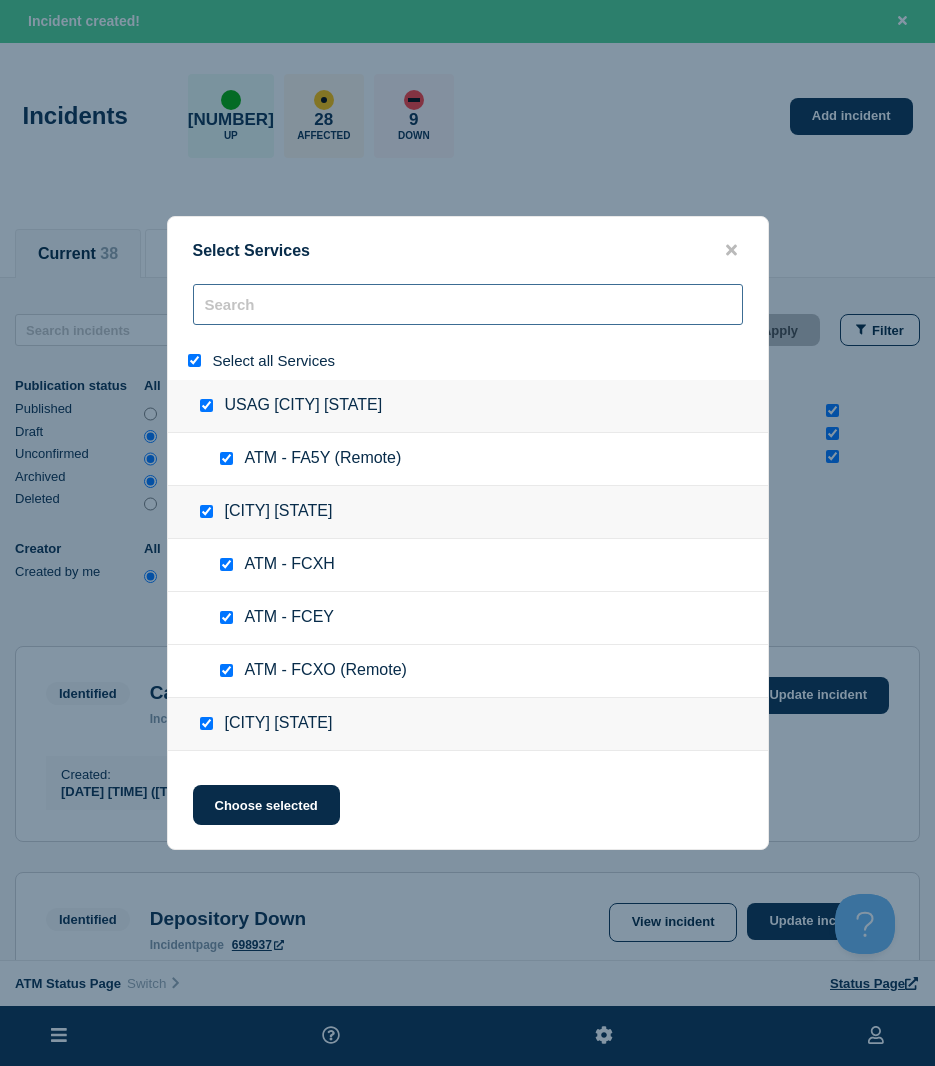 click at bounding box center (468, 304) 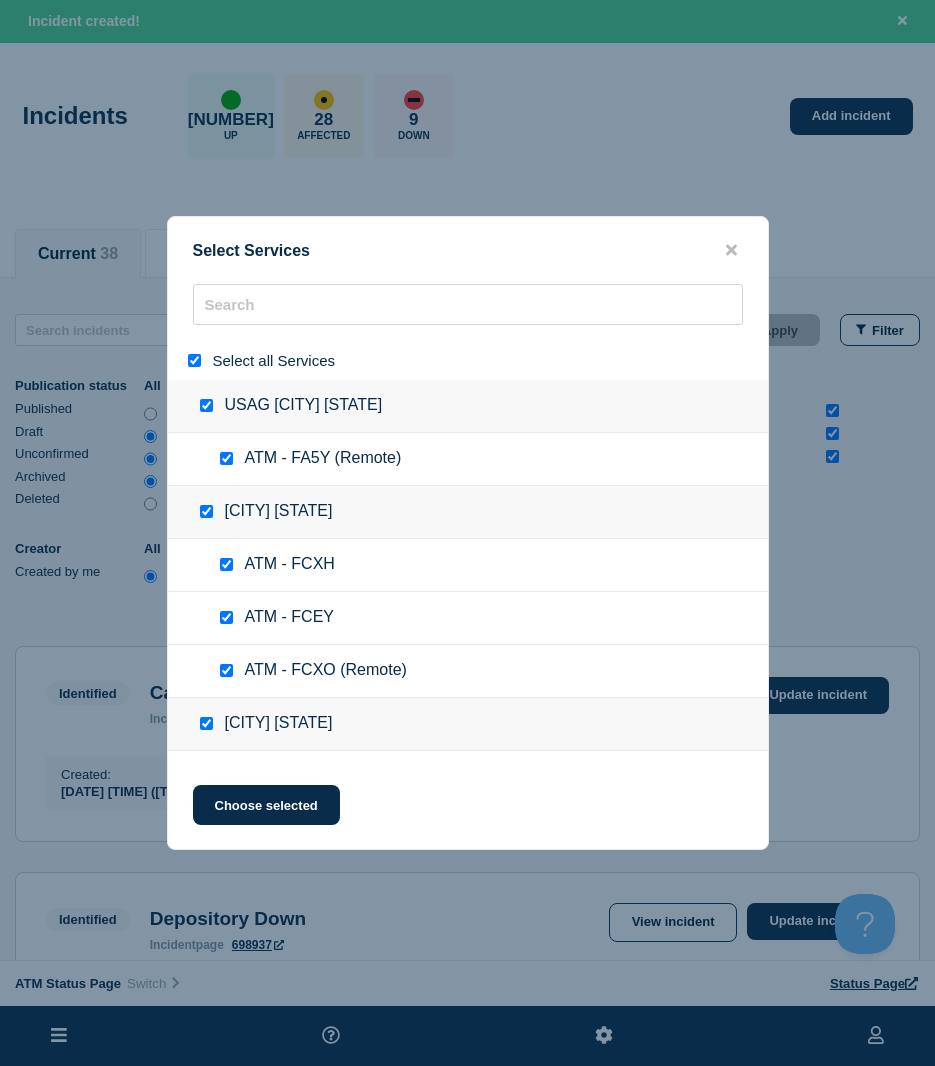 click at bounding box center [194, 360] 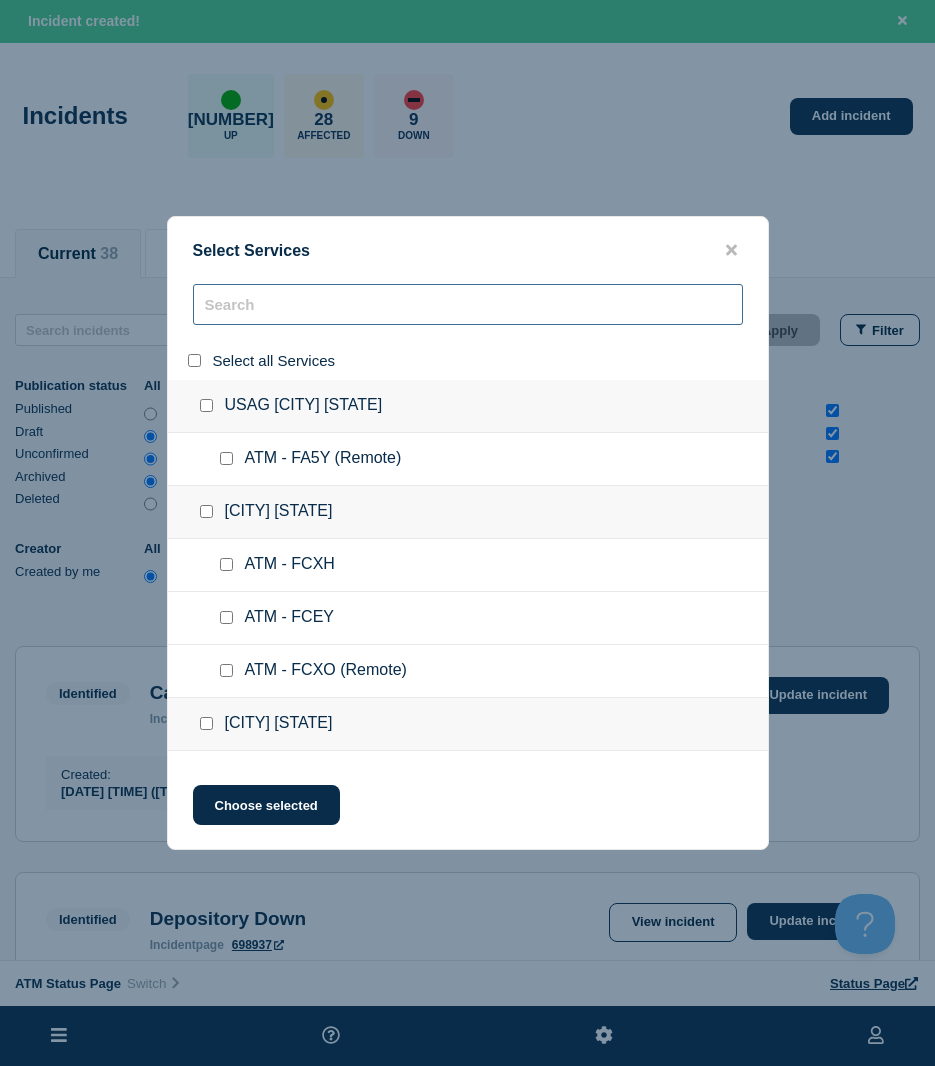 checkbox on "false" 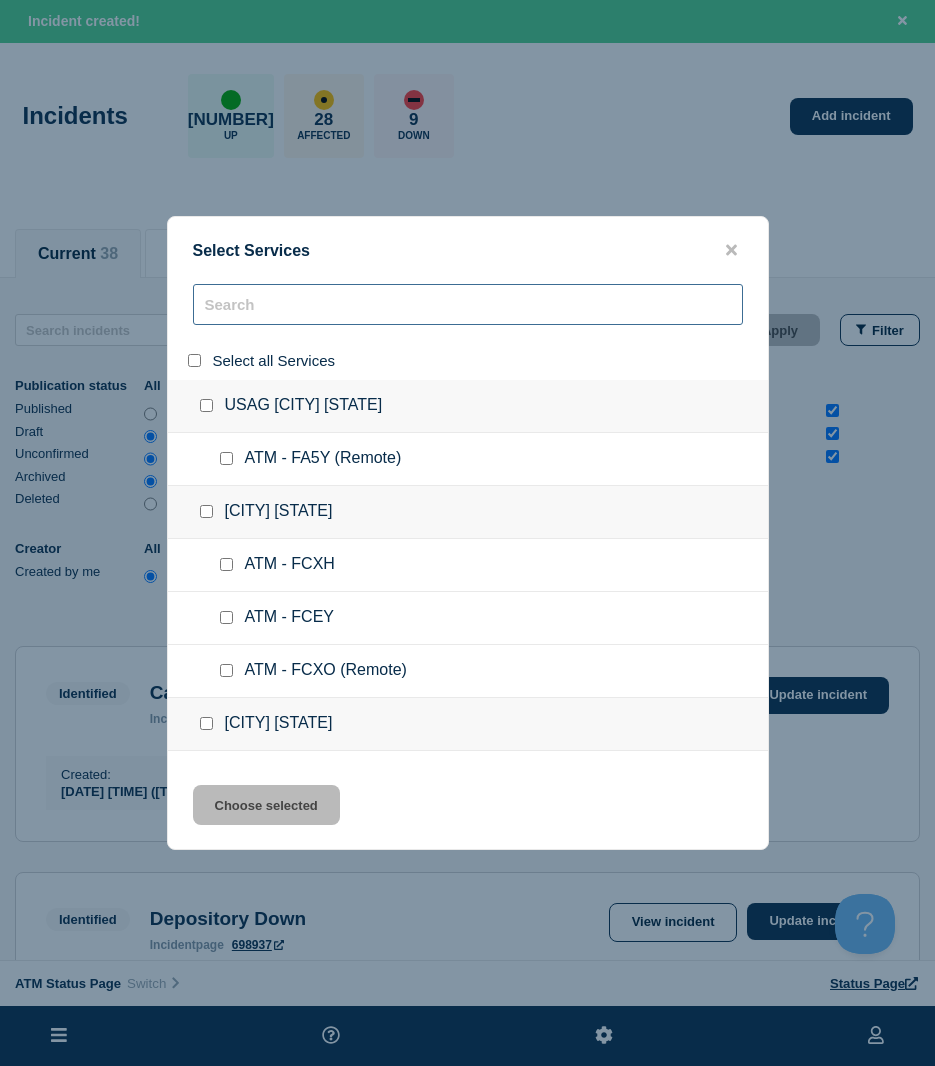 click at bounding box center (468, 304) 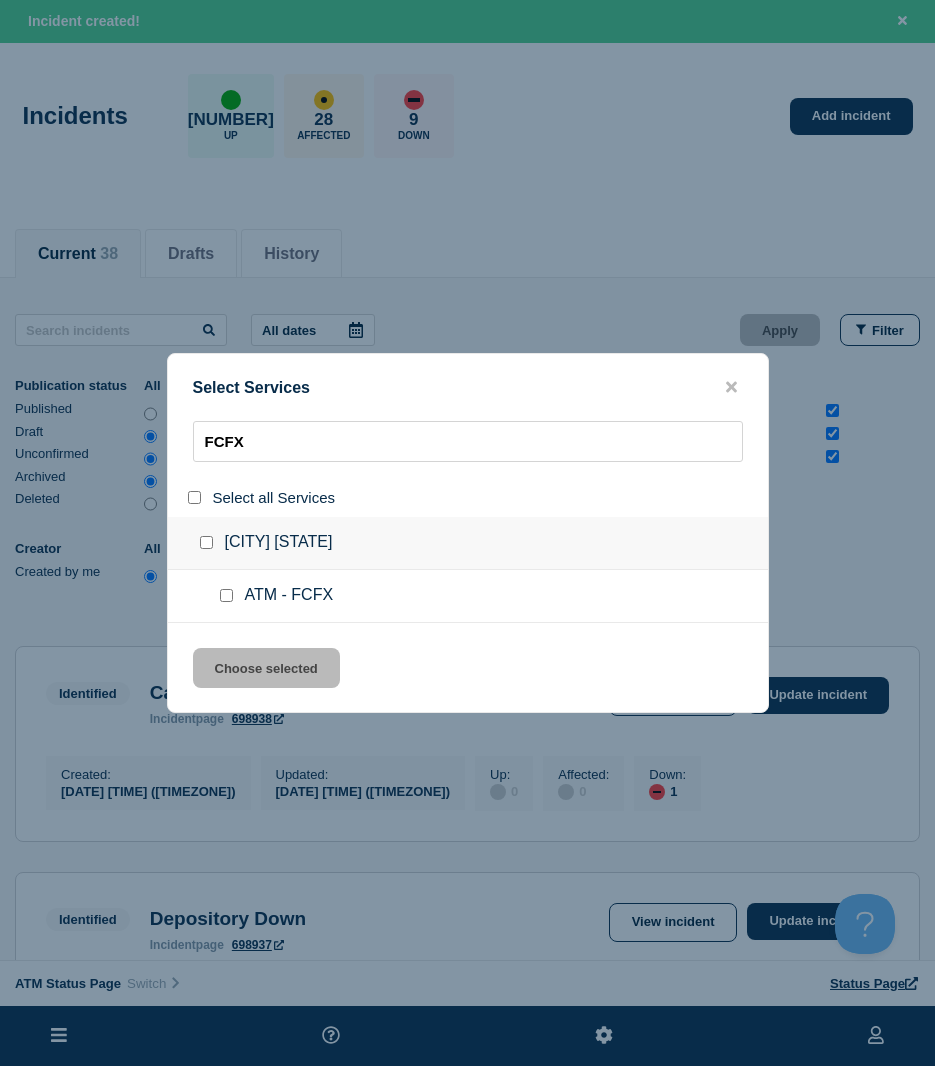 click on "ATM - FCFX" 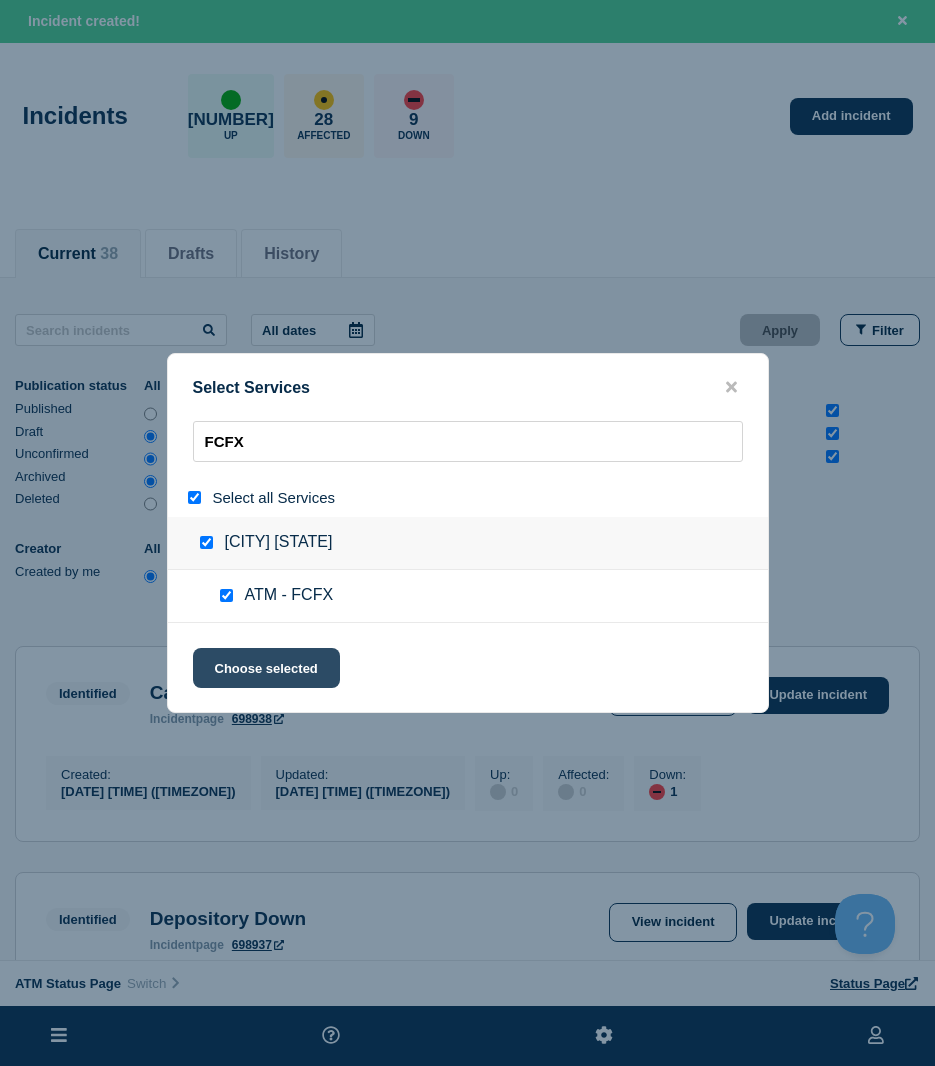 click on "Choose selected" 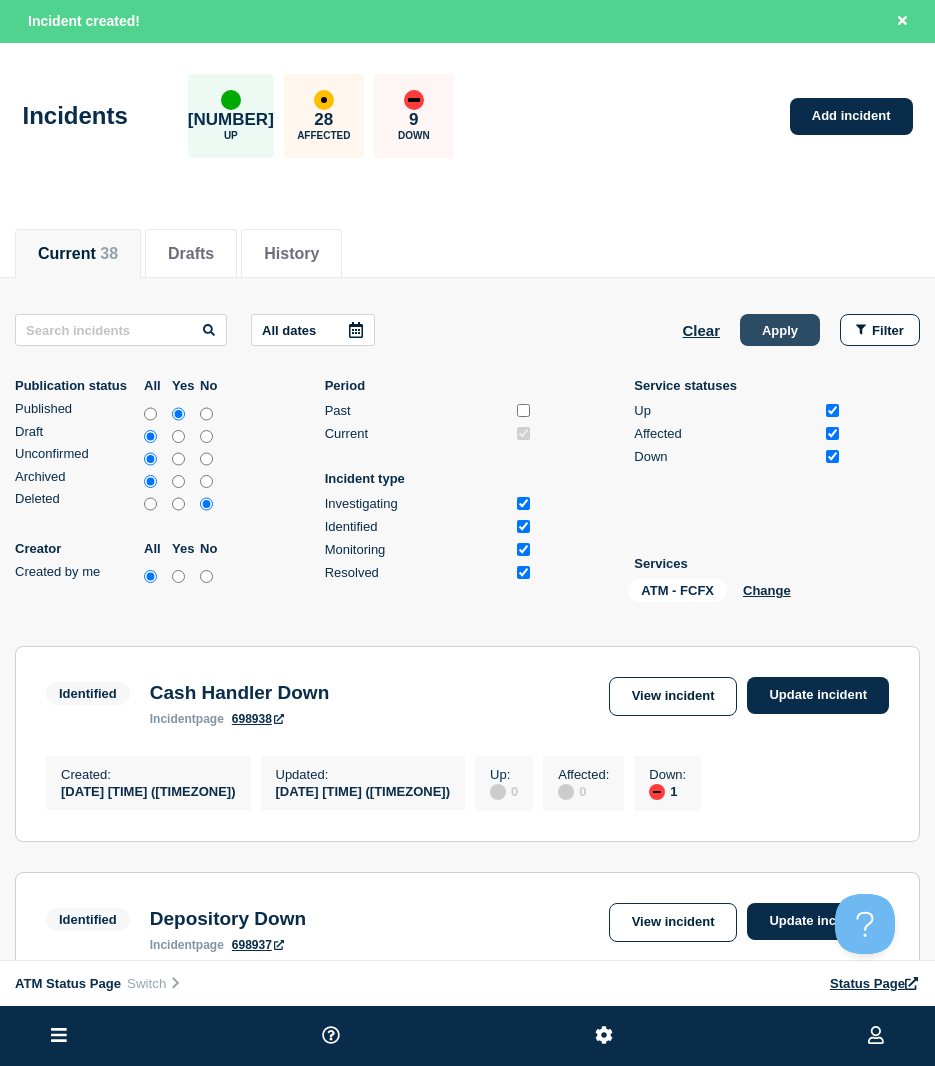 click on "Apply" 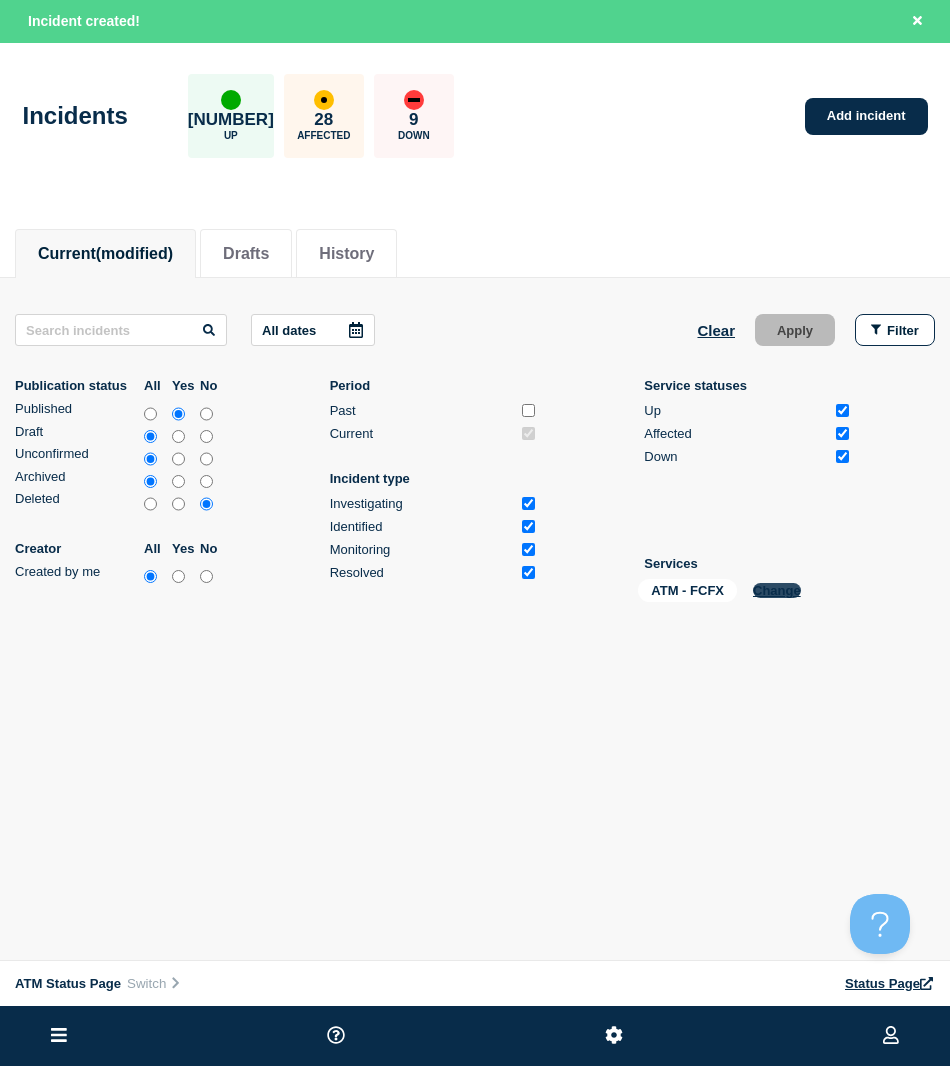 click on "Change" 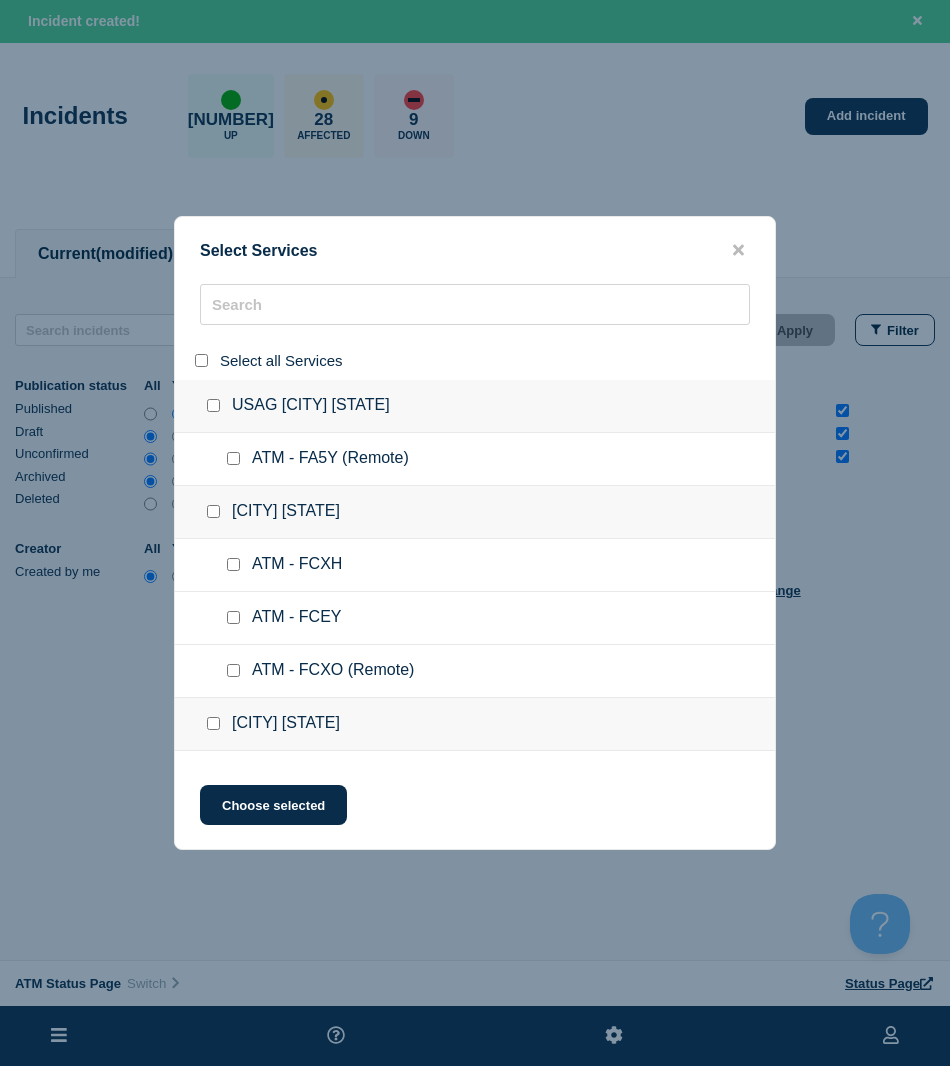 click 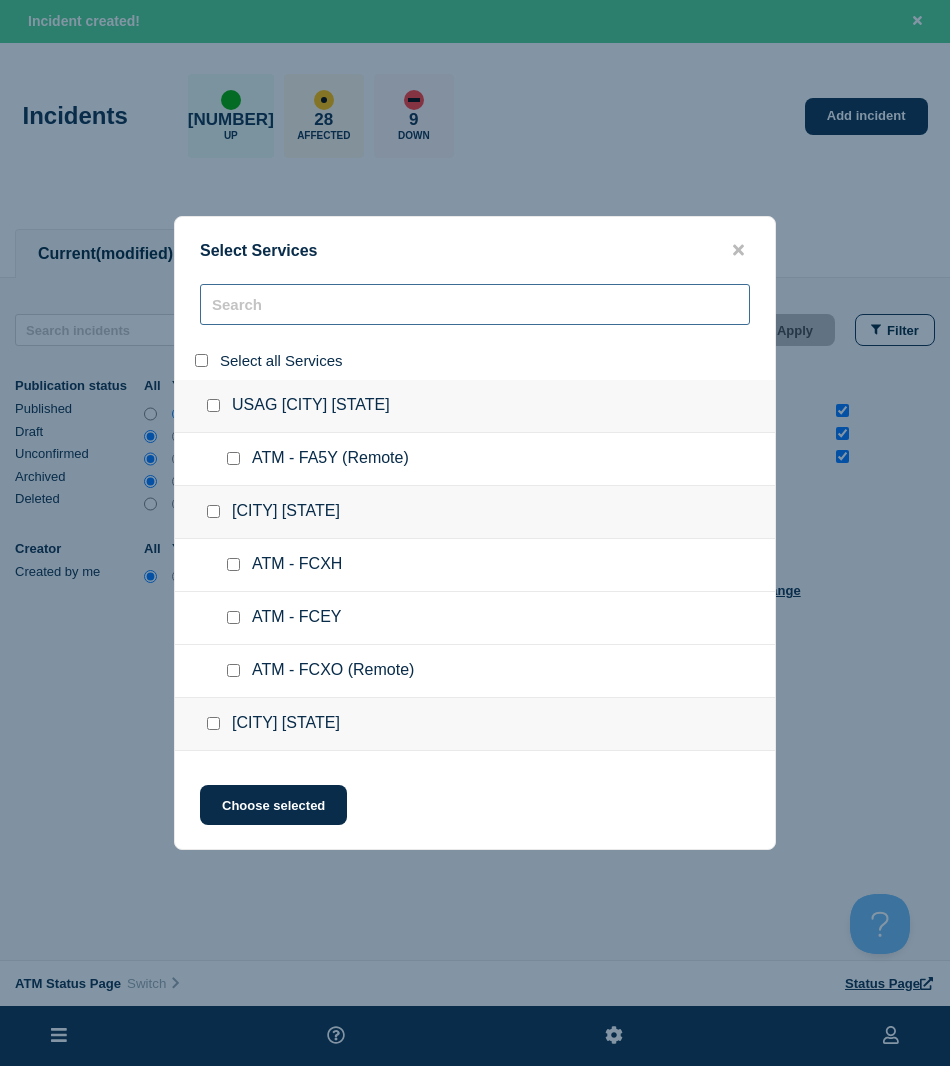 click at bounding box center [475, 304] 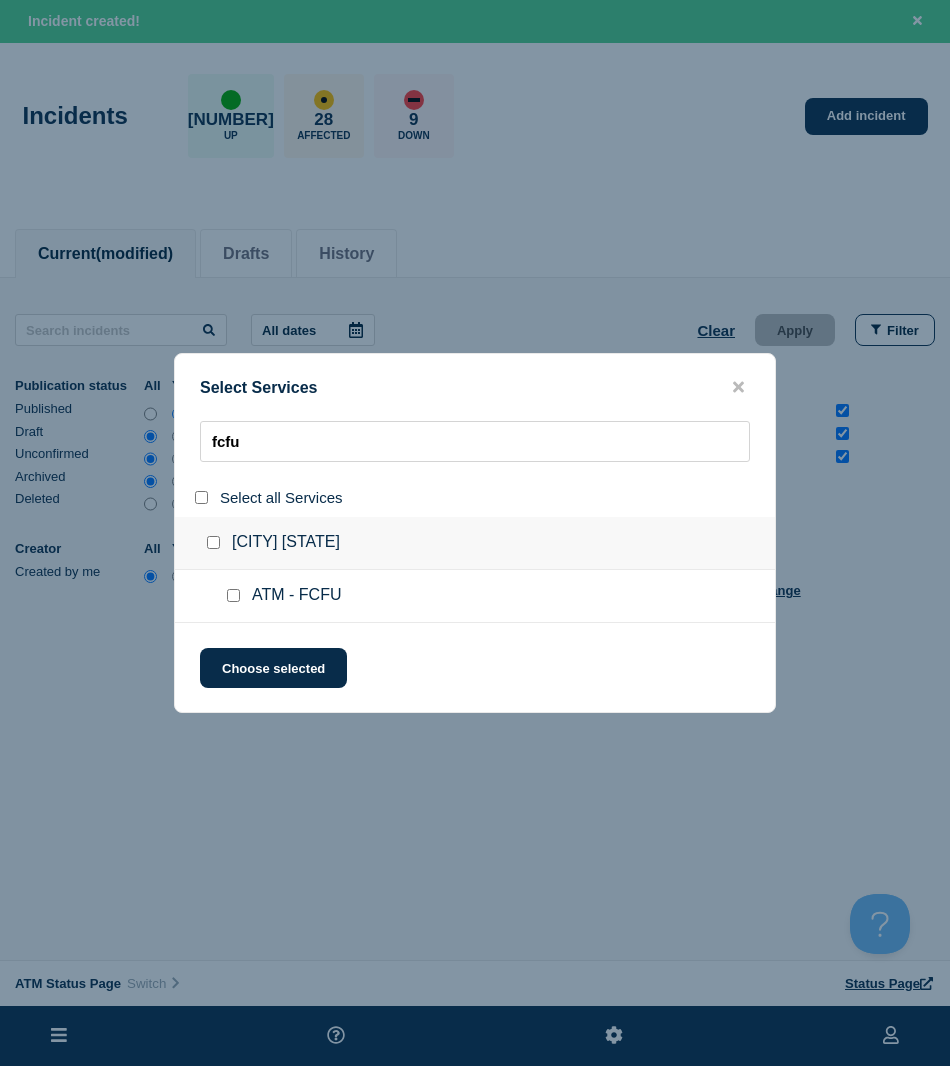 click at bounding box center (233, 595) 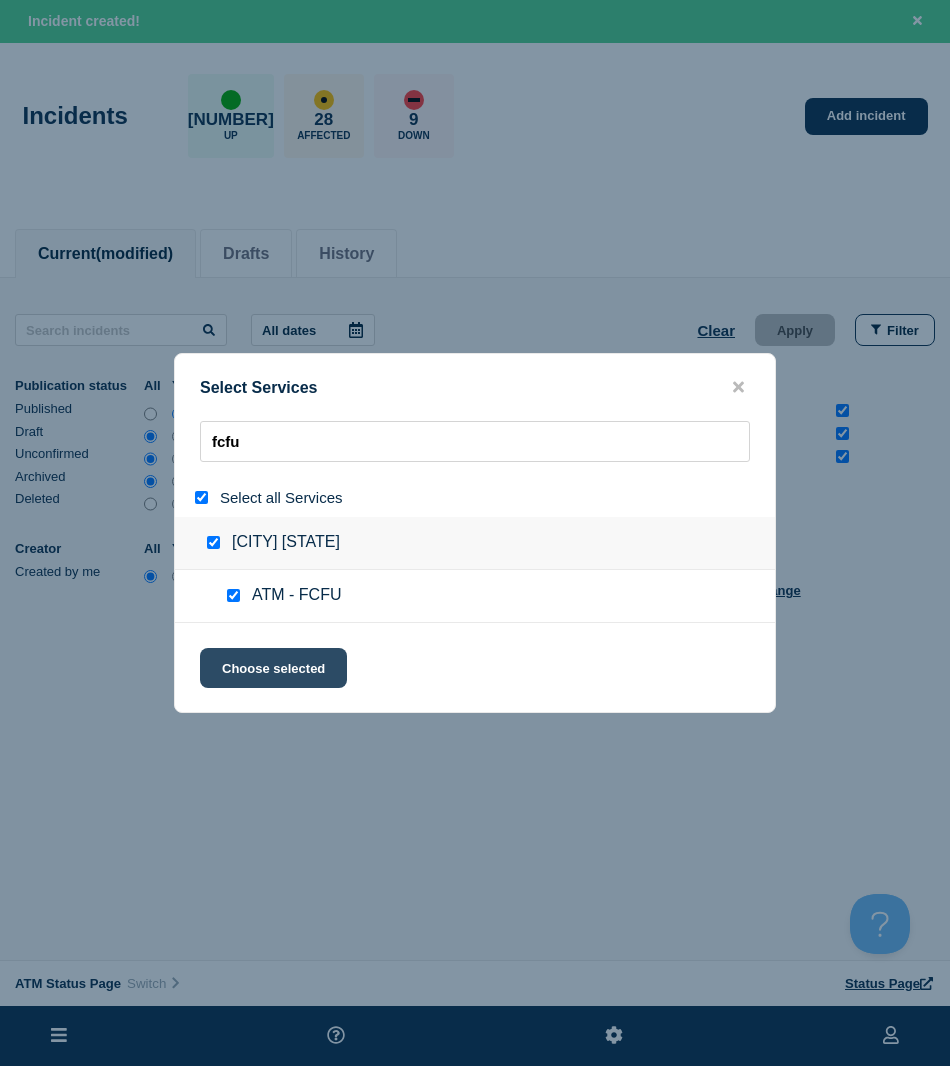 click on "Choose selected" 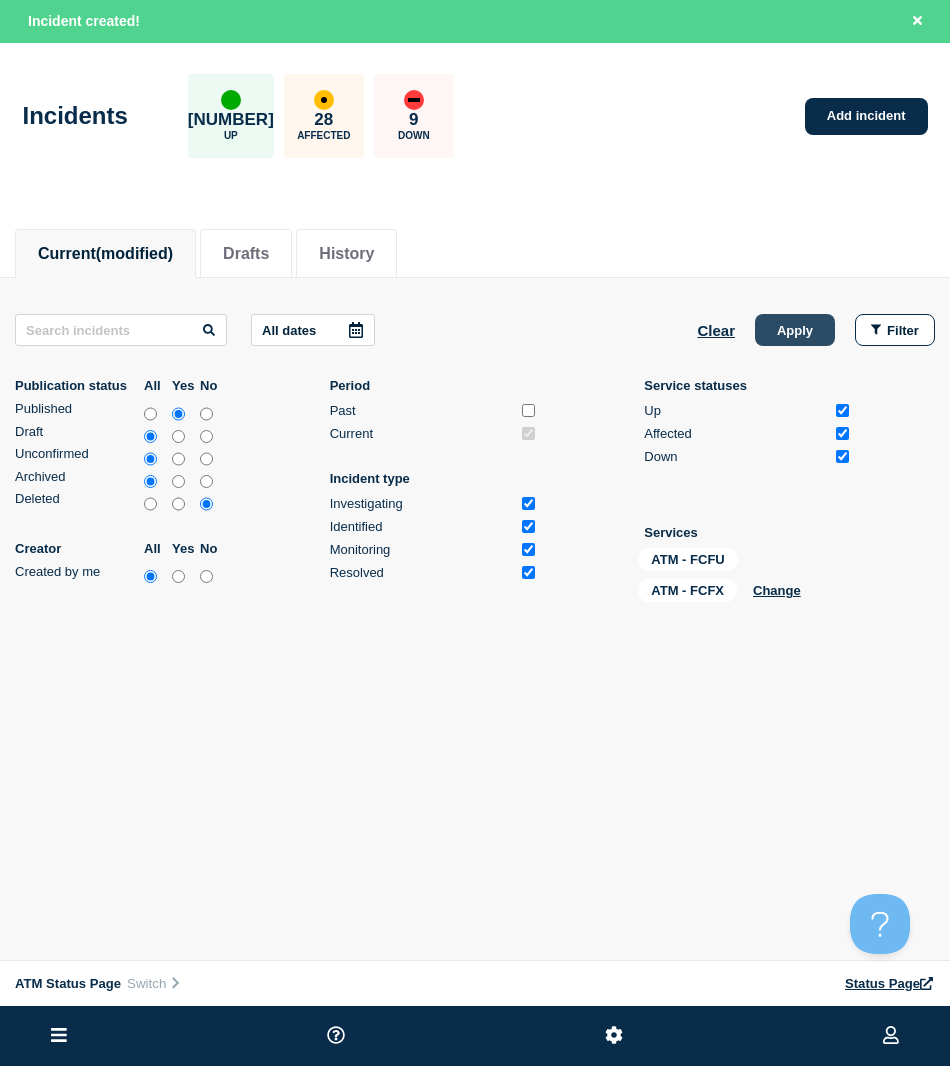 click on "Apply" 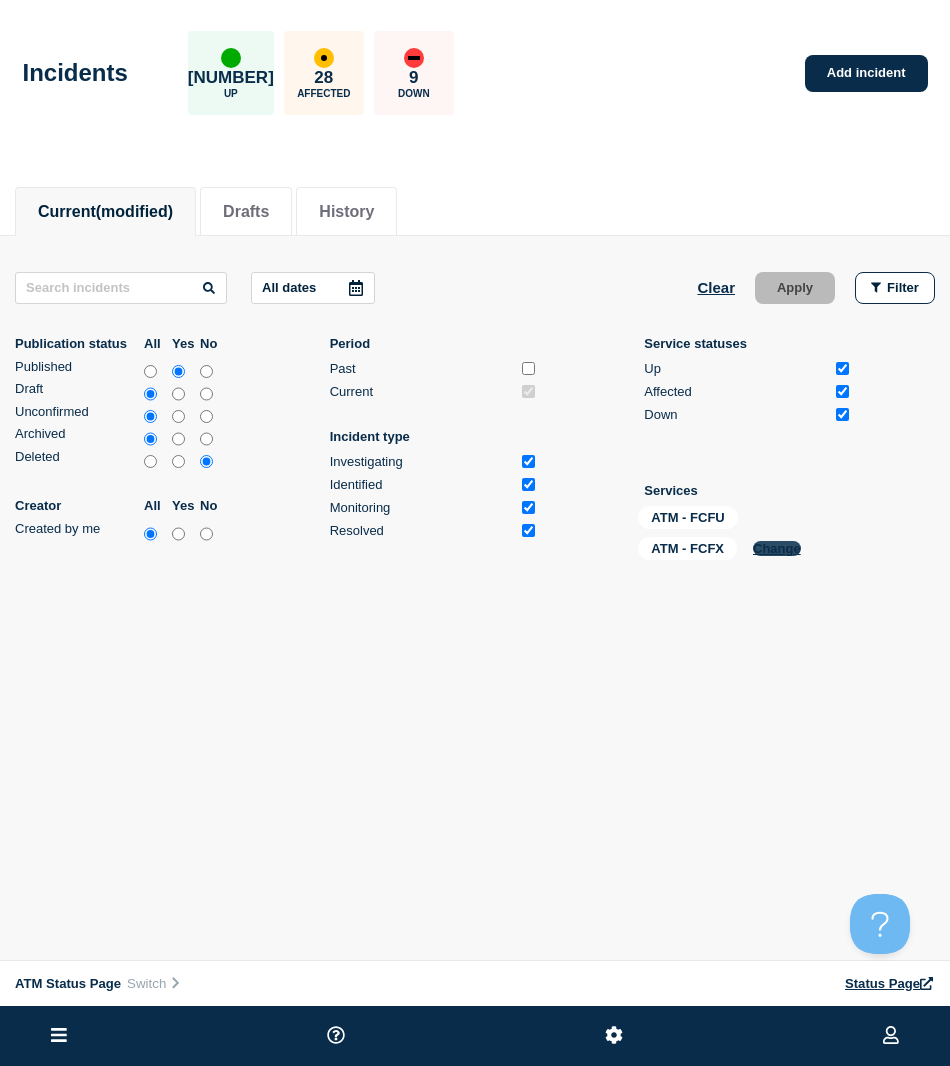 click on "Change" 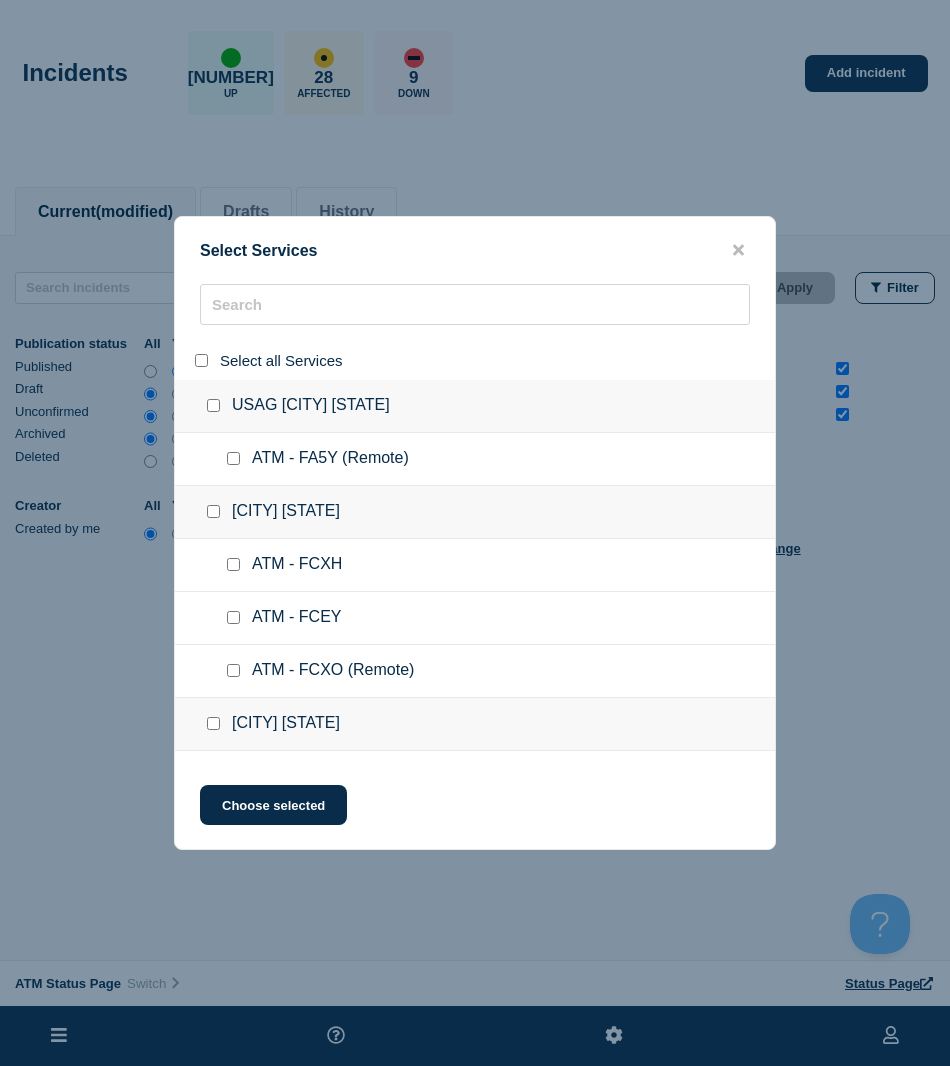 click 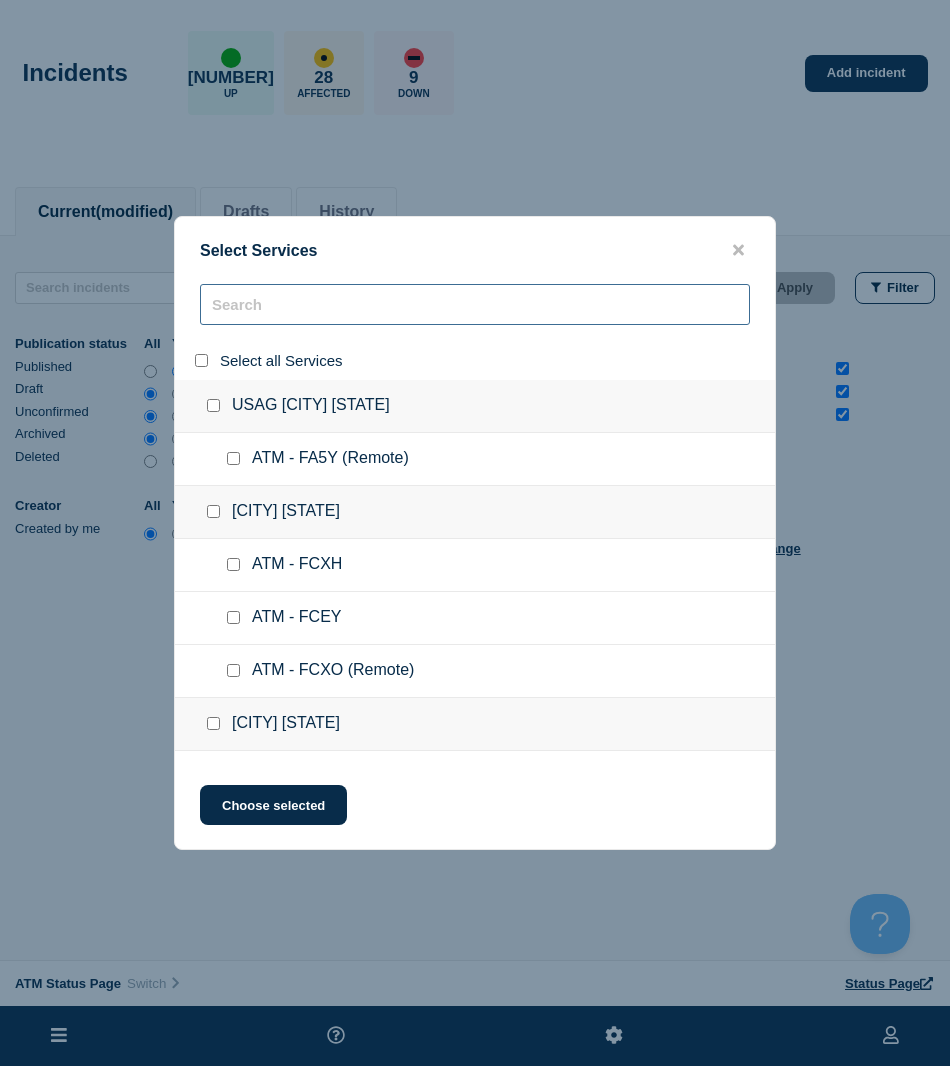 click at bounding box center [475, 304] 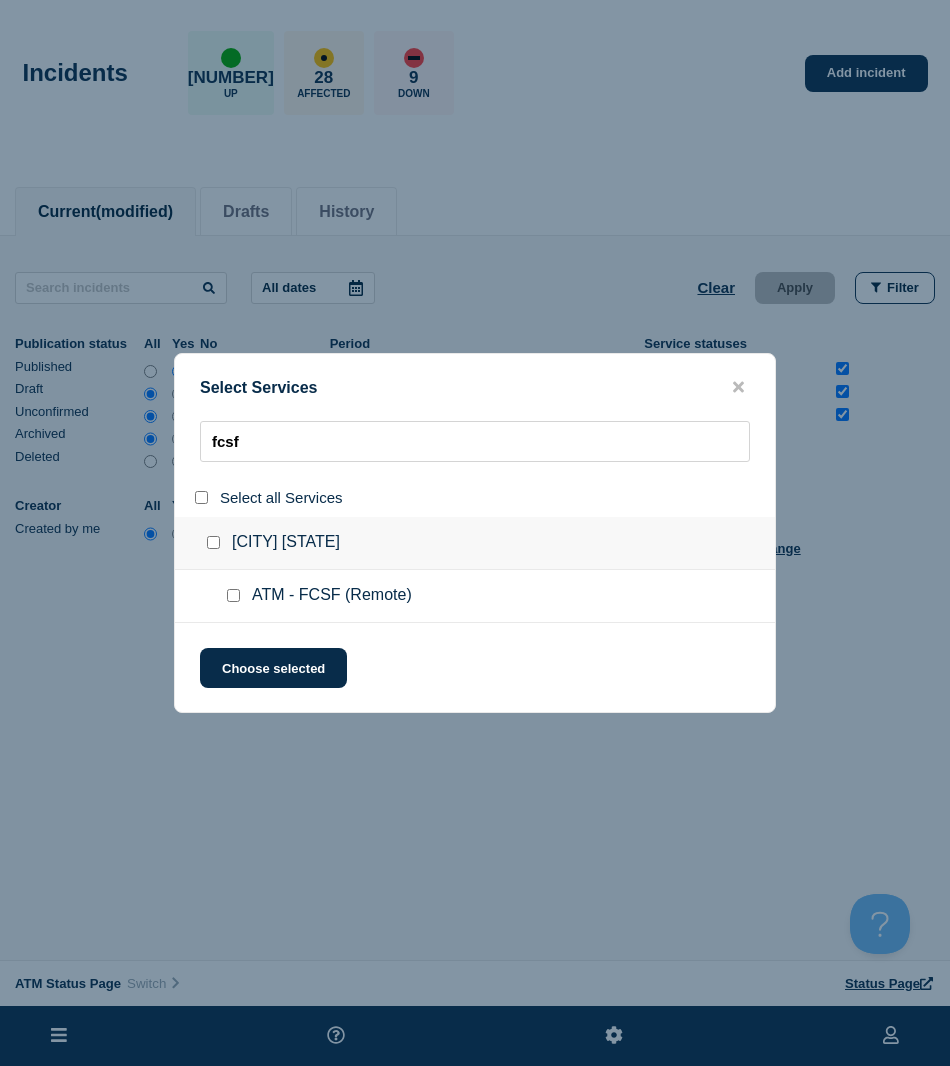 click at bounding box center [237, 596] 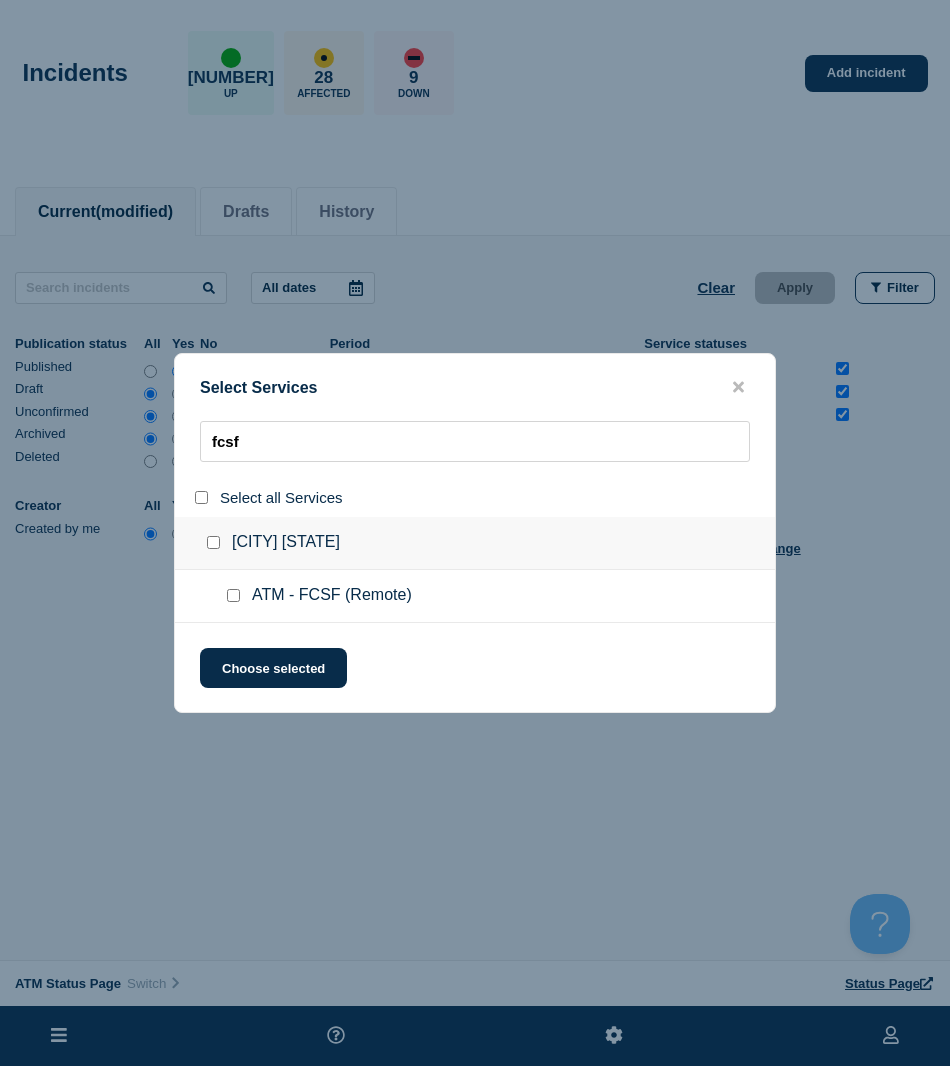 click at bounding box center (237, 596) 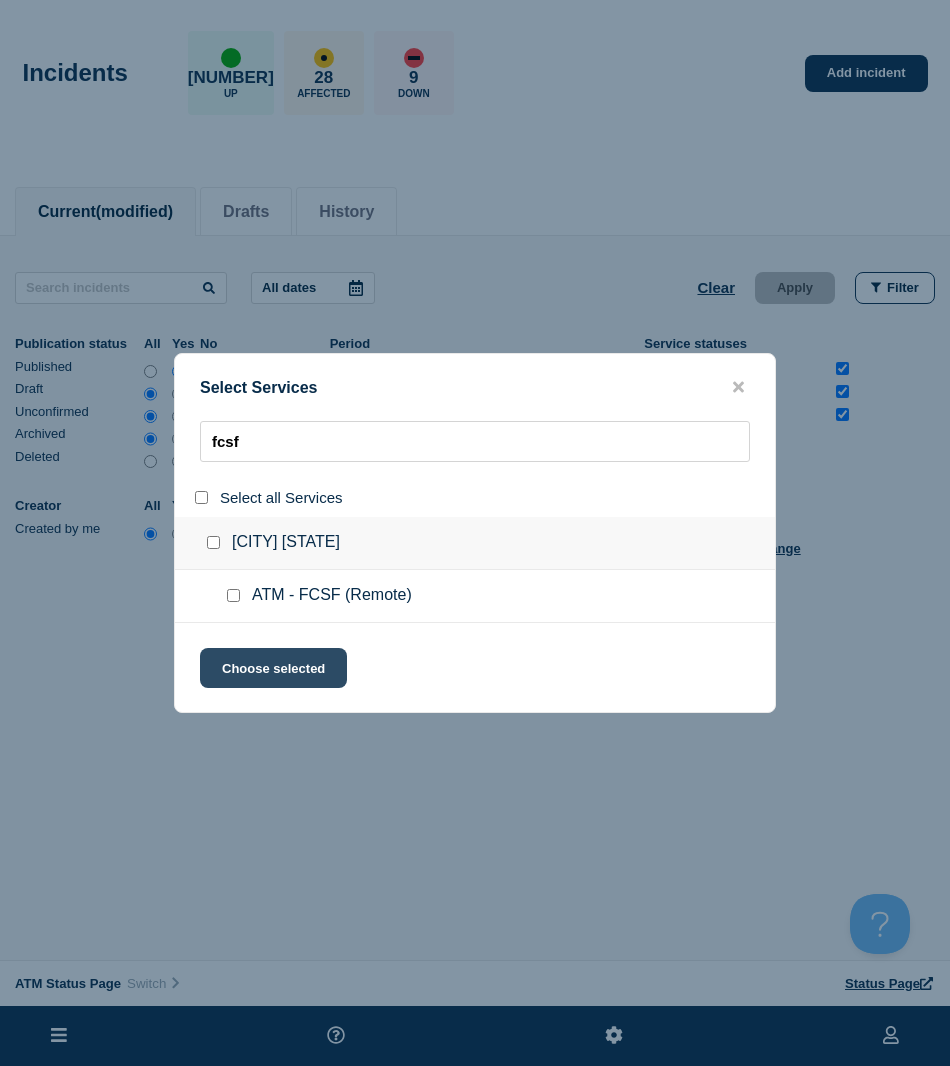 click on "Choose selected" 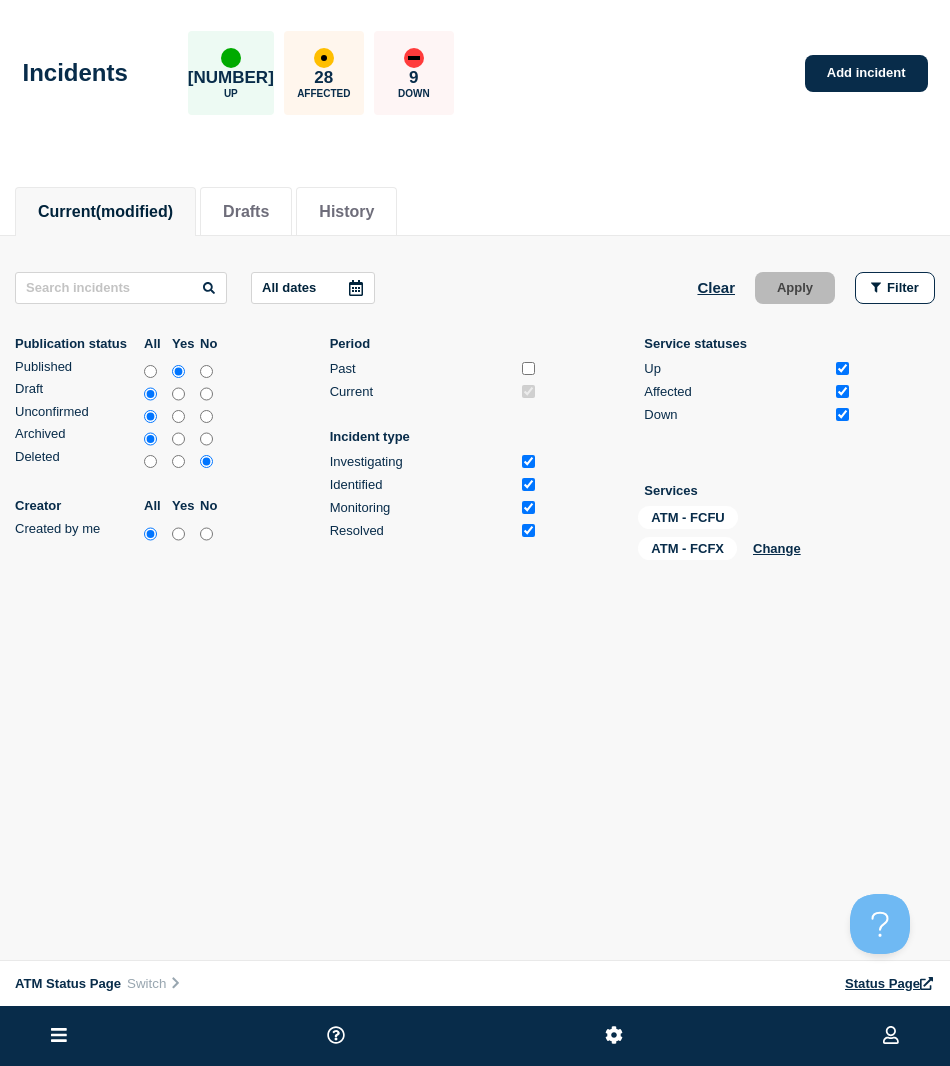 click on "ATM - FCFU  ATM - FCFX Change" at bounding box center (738, 537) 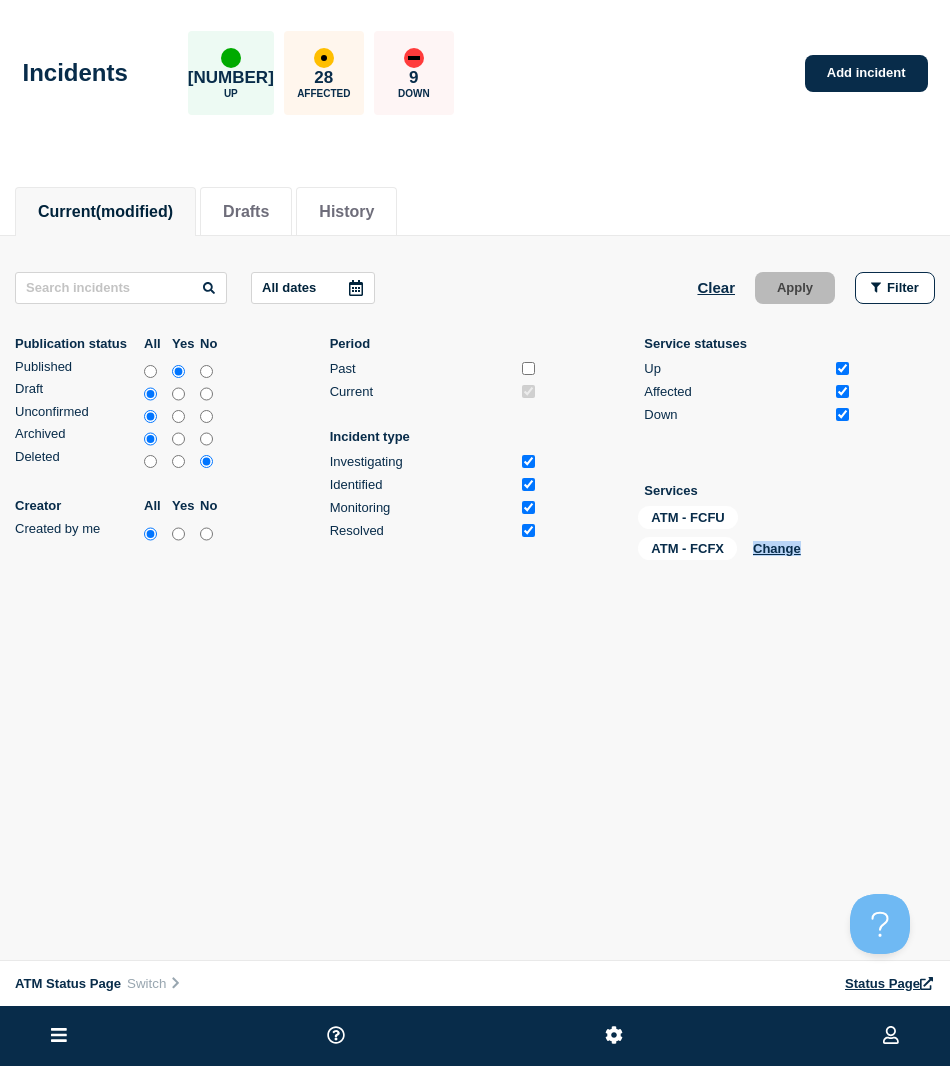 click on "ATM - FCFU  ATM - FCFX Change" at bounding box center (738, 537) 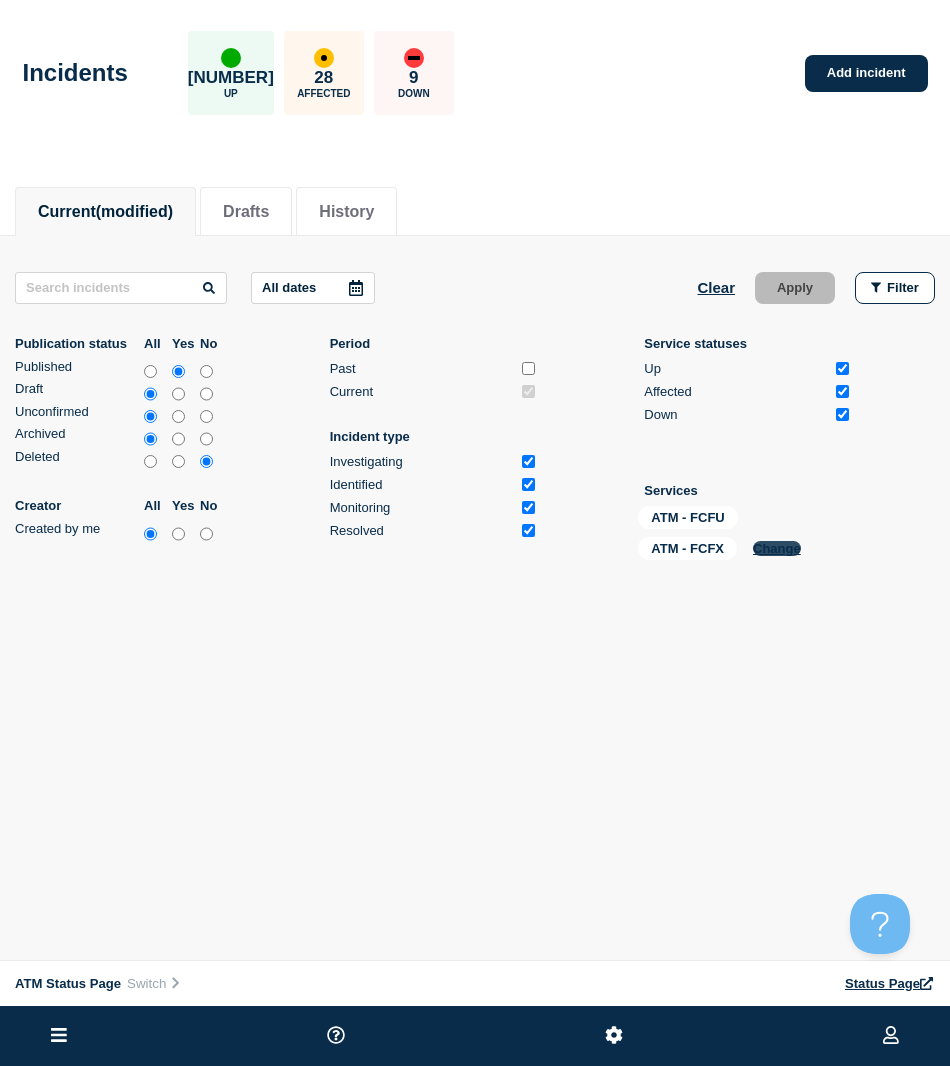 click on "Change" 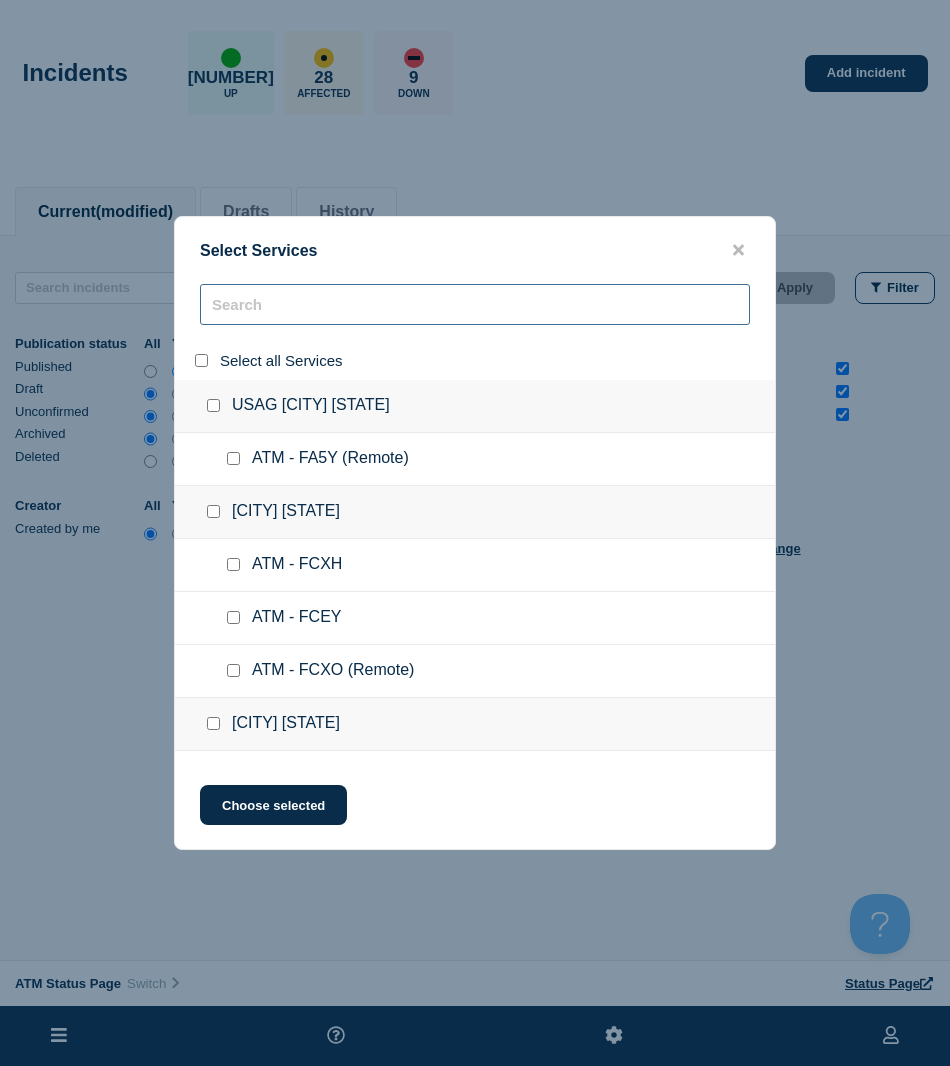 click at bounding box center [475, 304] 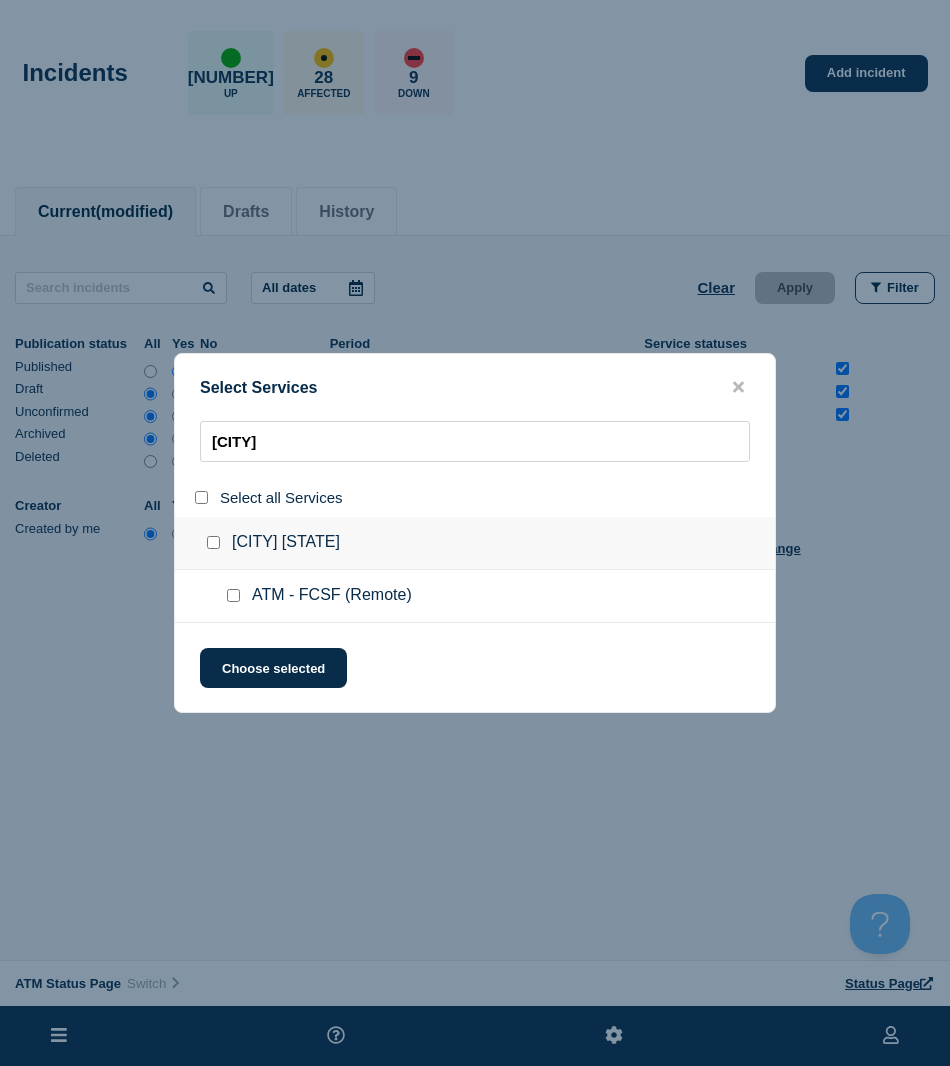 click at bounding box center (233, 595) 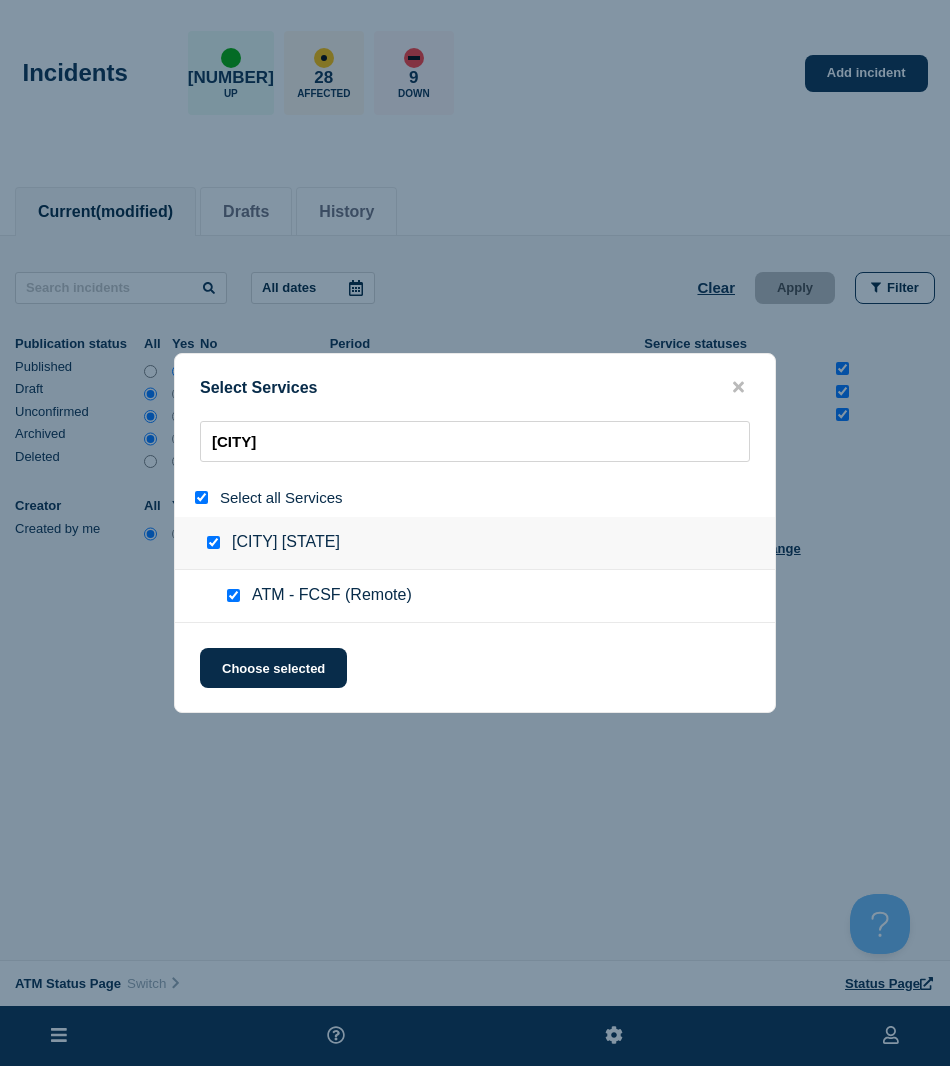 click on "Select Services FCSF Select all Services Rosedale [STATE] ATM - FCSF (Remote) Choose selected" at bounding box center (475, 533) 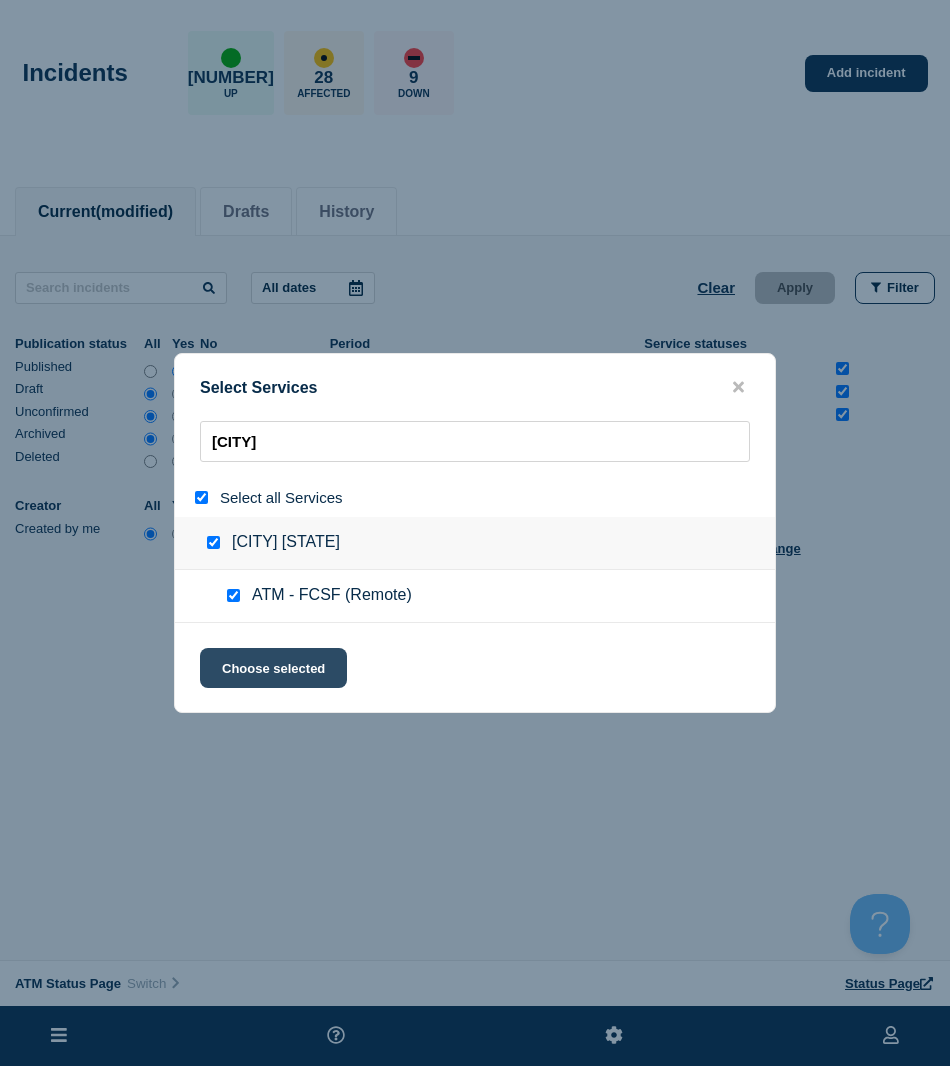 click on "Choose selected" 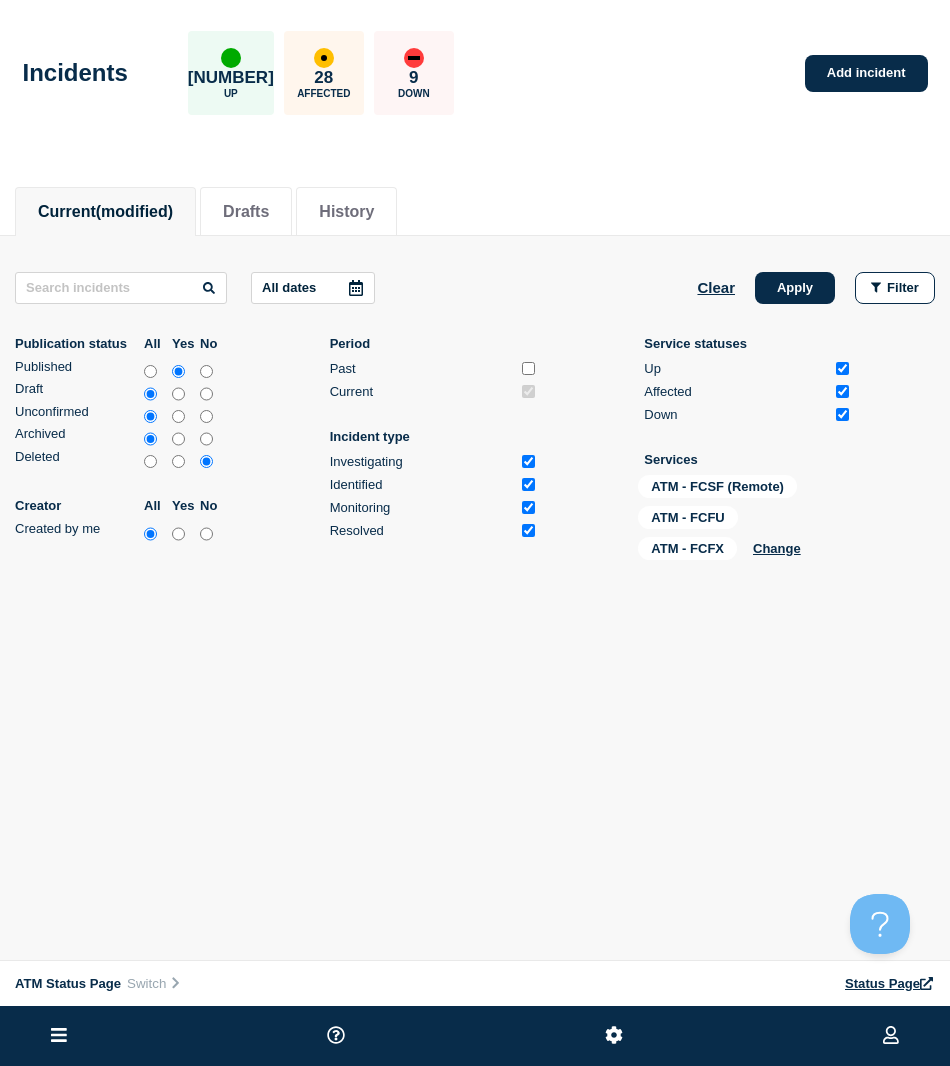 click on "All dates Clear Apply Filter Publication status All Yes No Published Draft Unconfirmed Archived Deleted Creator All Yes No Created by me Period Past Current Incident type Investigating Identified Monitoring Resolved Service statuses Up Affected Down Services ATM - FCSF (Remote) ATM - FCFU ATM - FCFX Change" at bounding box center (475, 420) 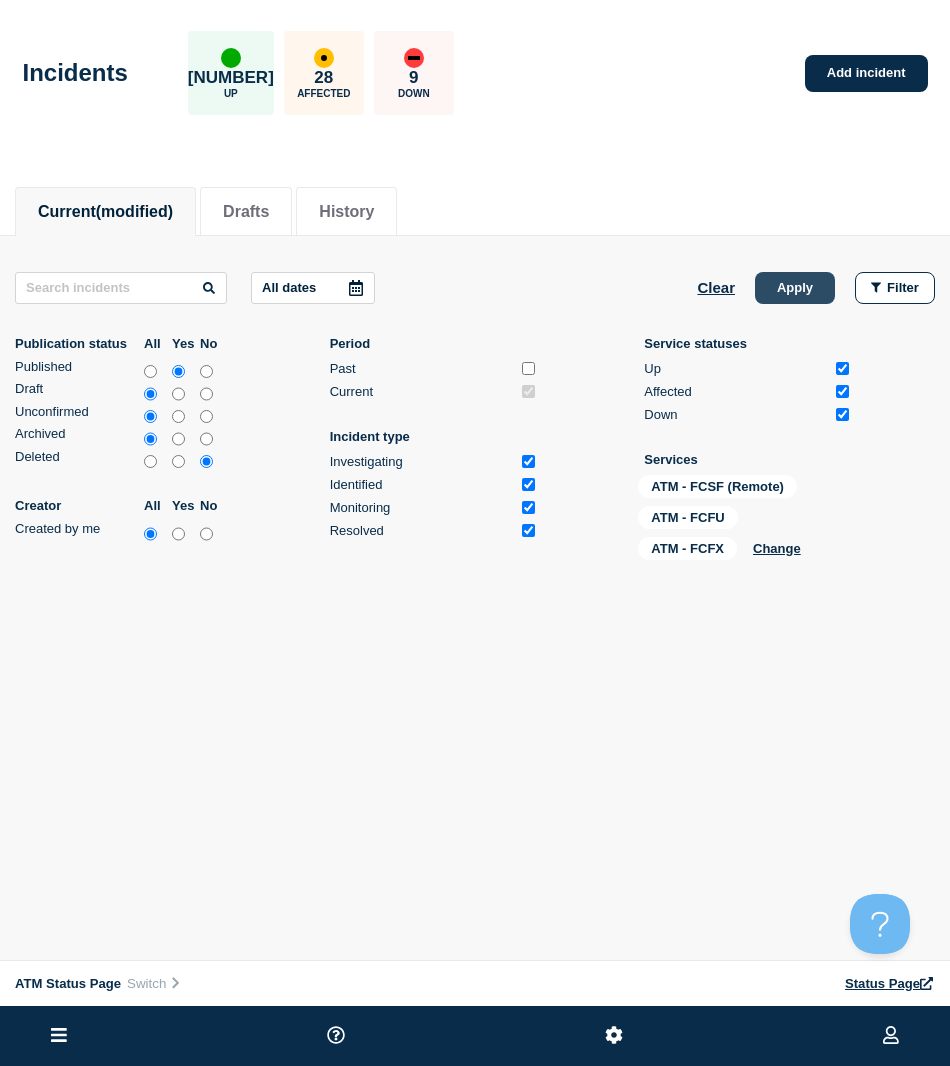 click on "Apply" 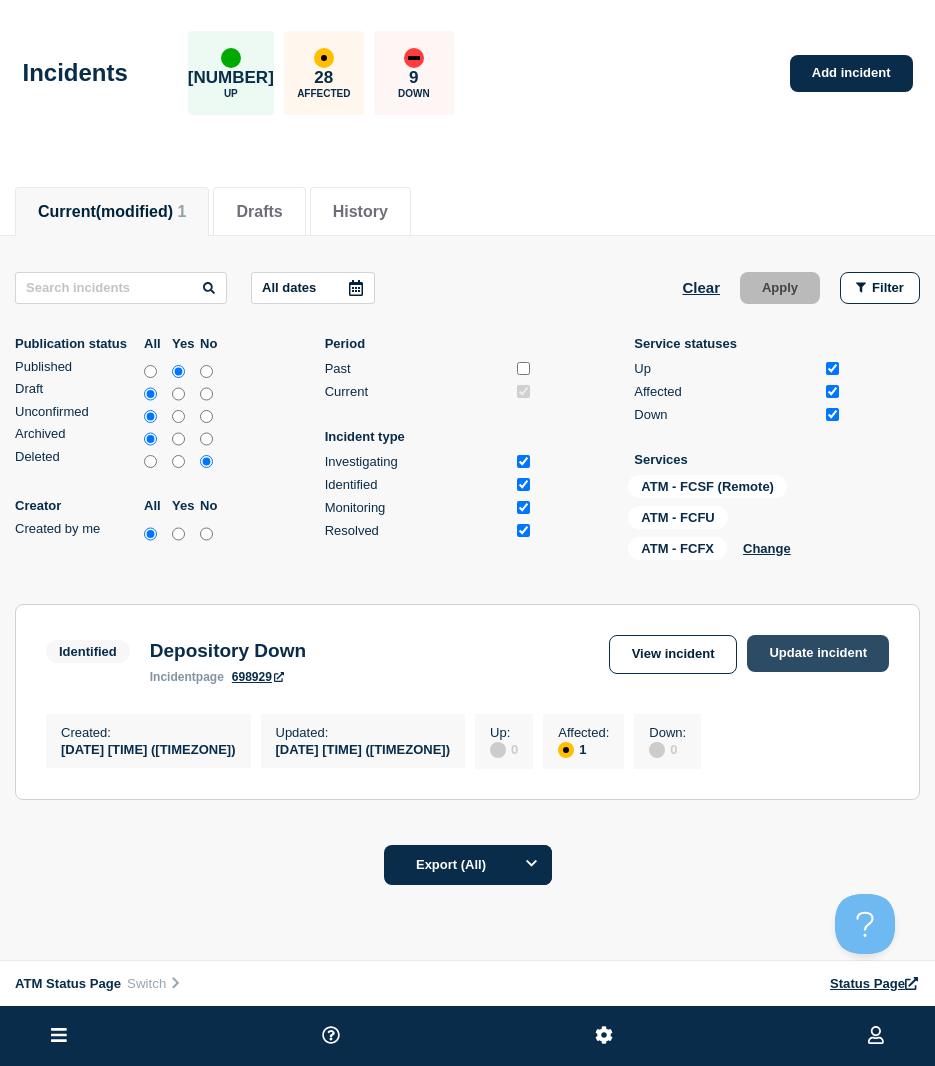 click on "Update incident" at bounding box center (818, 653) 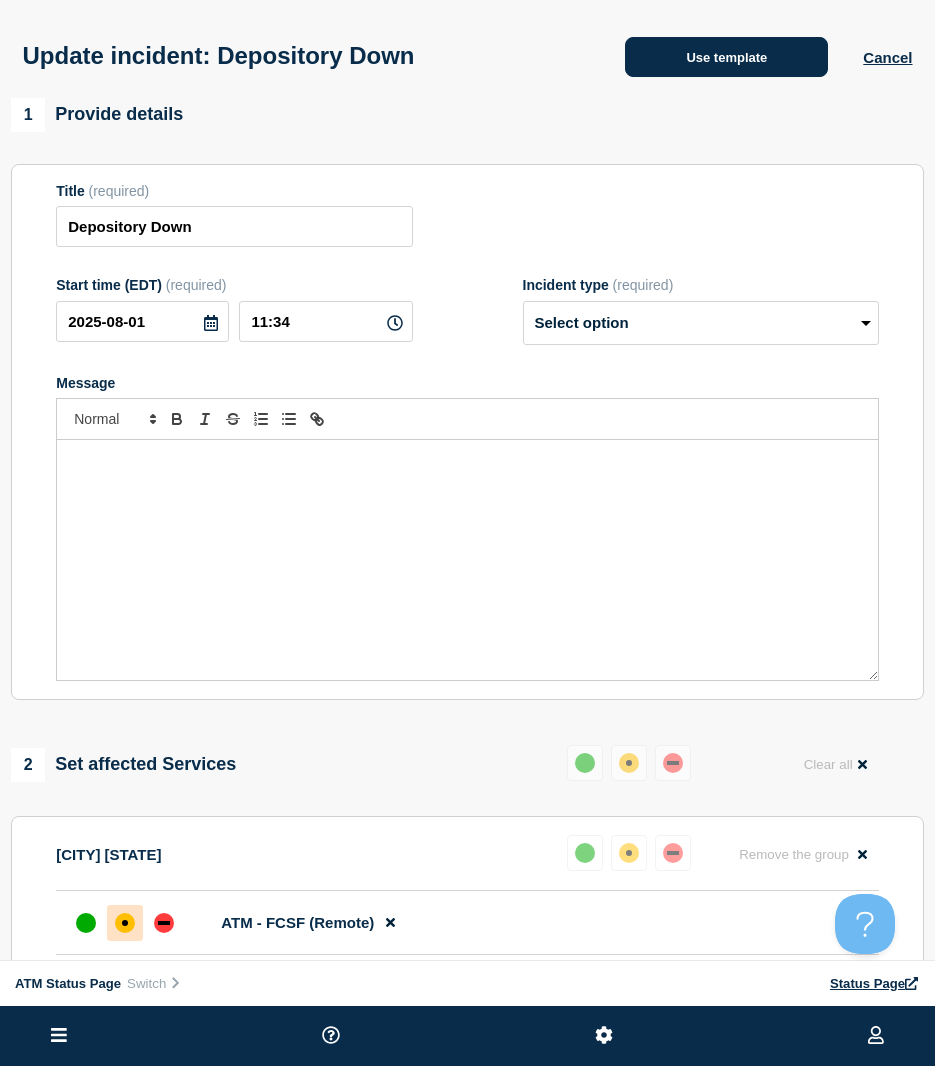 click on "Use template" at bounding box center (726, 57) 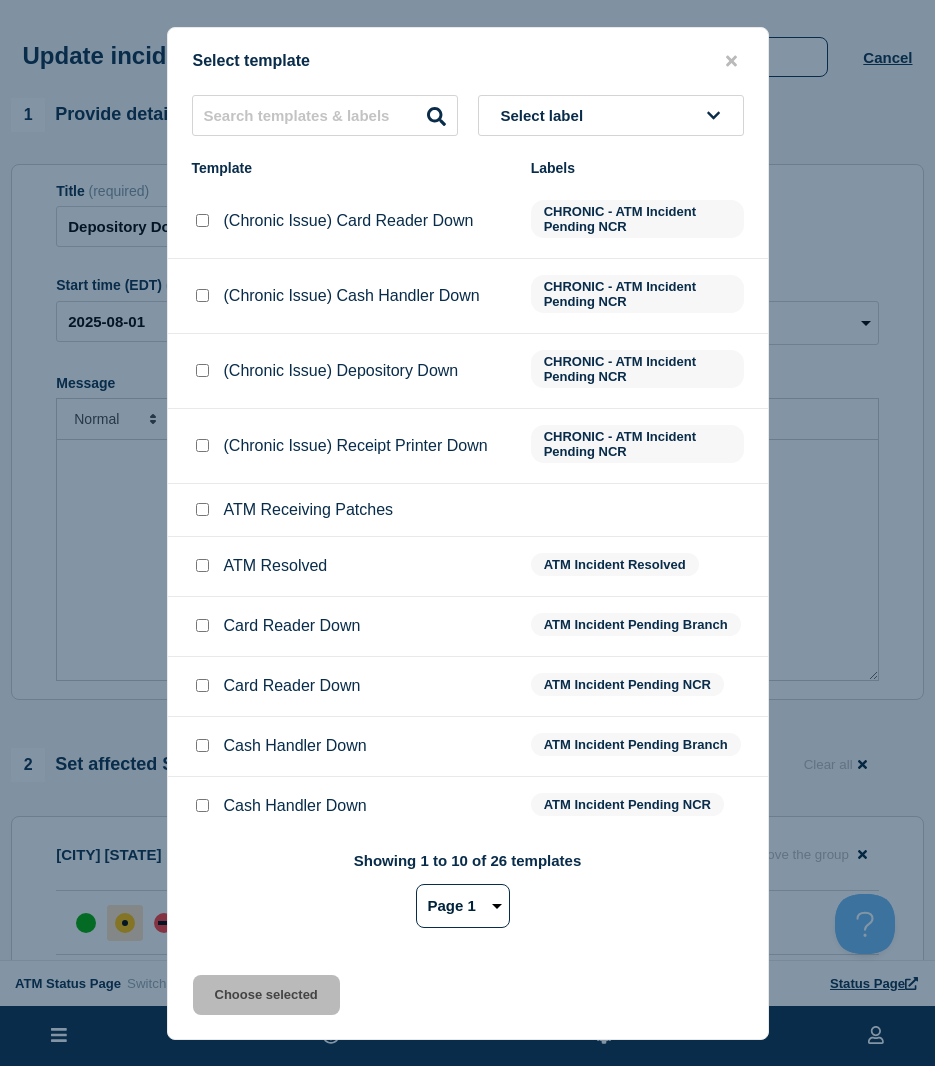 click at bounding box center (202, 565) 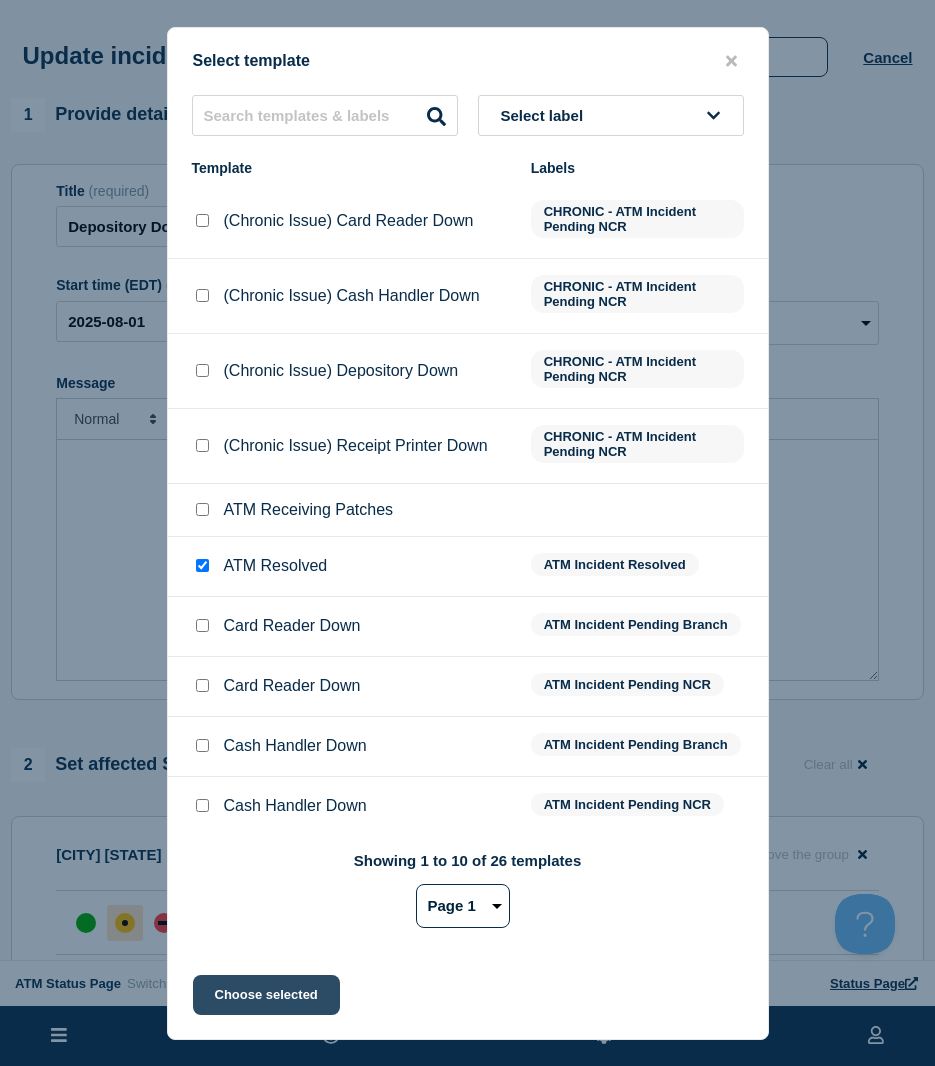 click on "Choose selected" 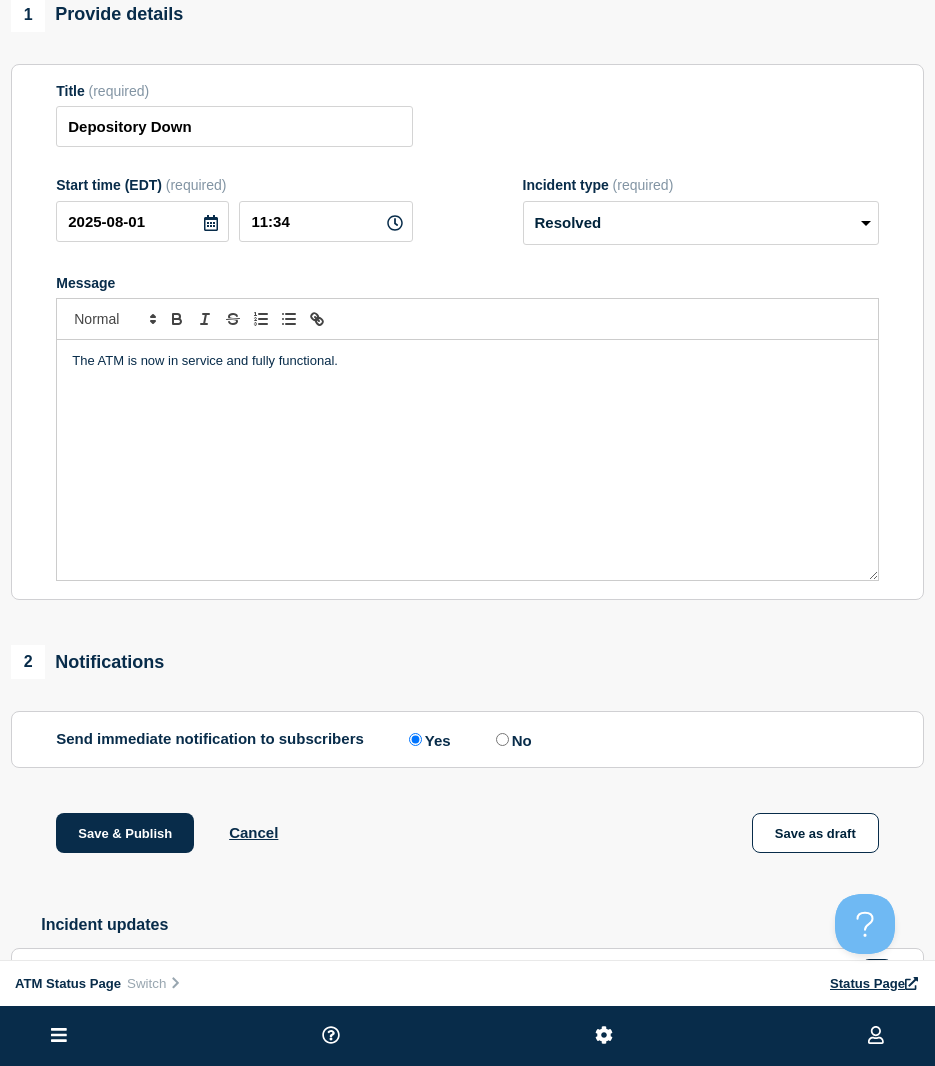 scroll, scrollTop: 200, scrollLeft: 0, axis: vertical 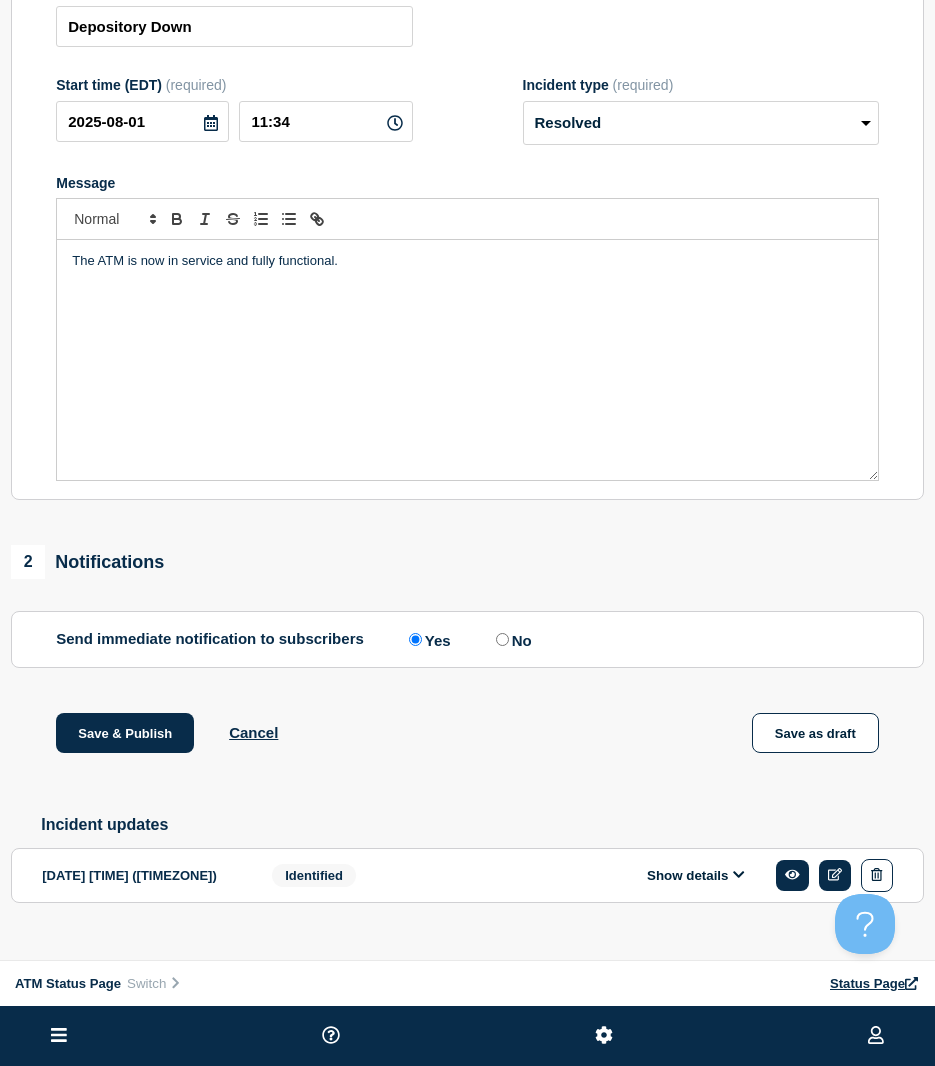 click on "Save & Publish Cancel Save as draft" 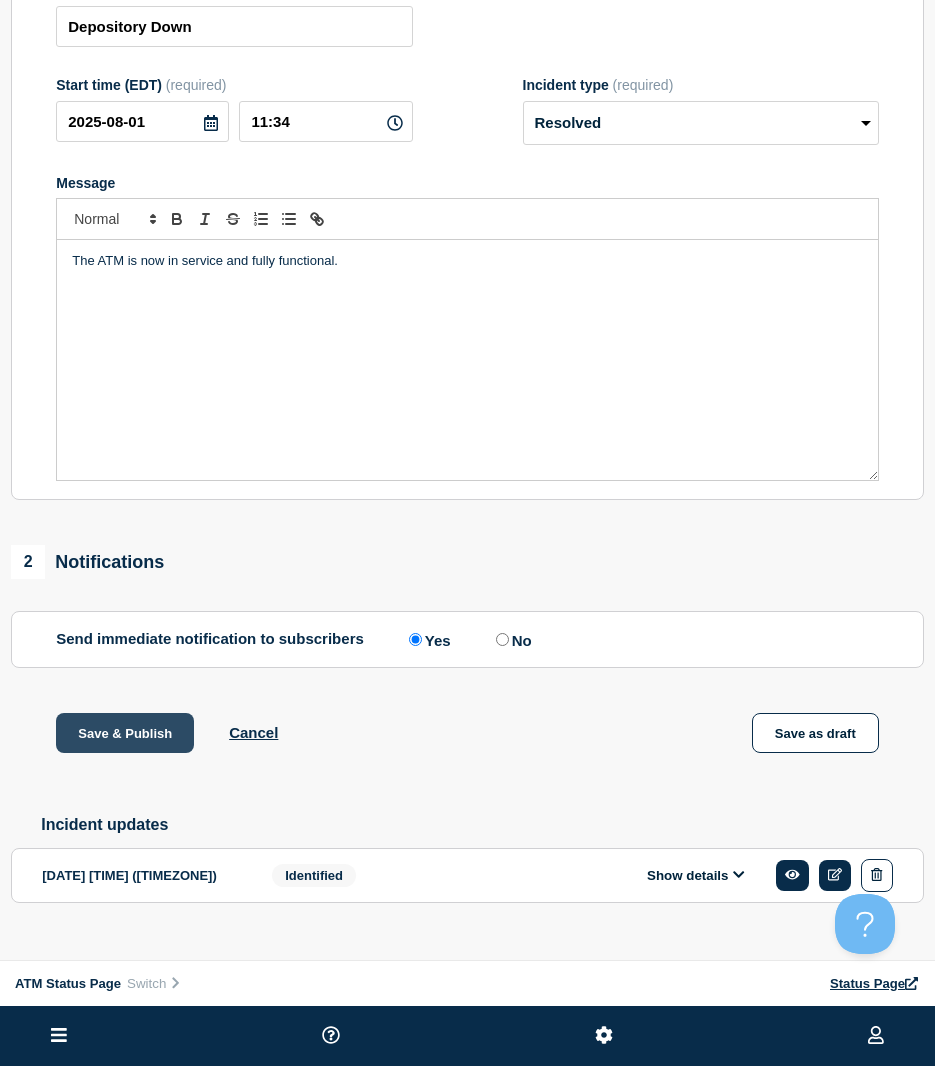 click on "Save & Publish" at bounding box center [125, 733] 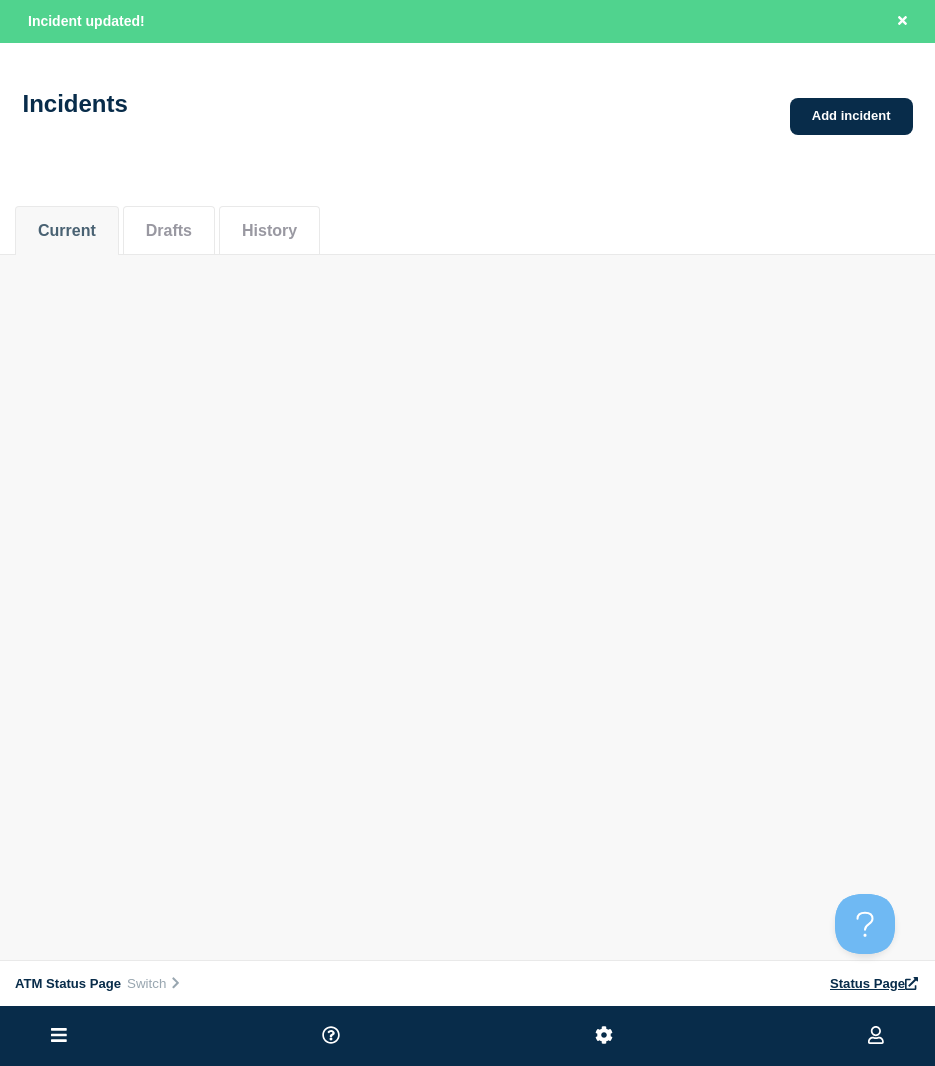 scroll, scrollTop: 0, scrollLeft: 0, axis: both 